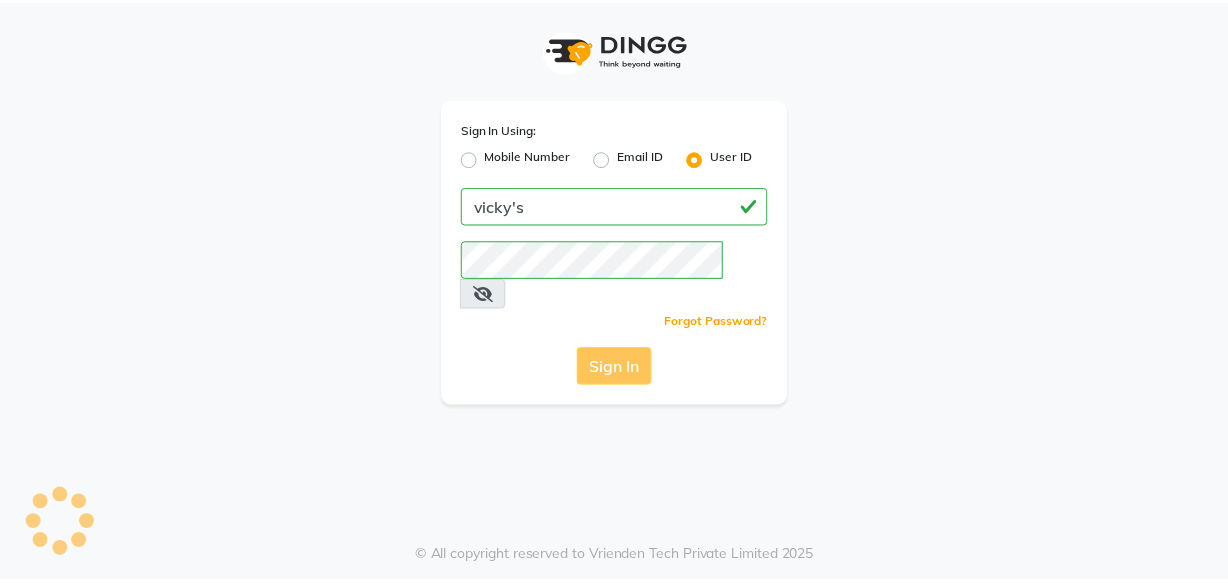scroll, scrollTop: 0, scrollLeft: 0, axis: both 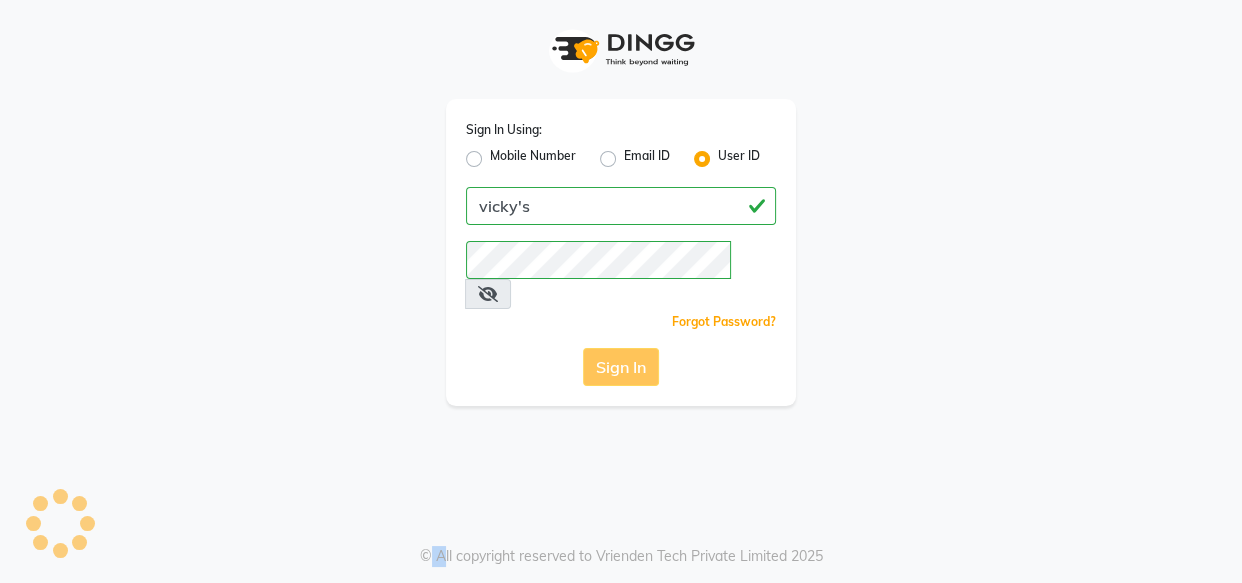 click on "Sign In" 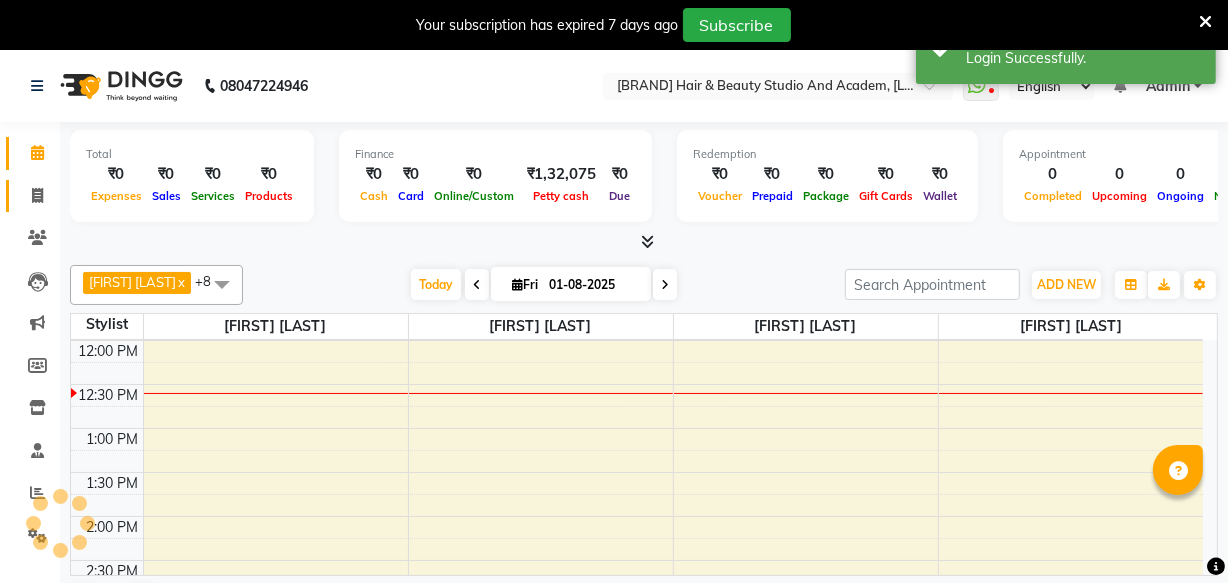 scroll, scrollTop: 0, scrollLeft: 0, axis: both 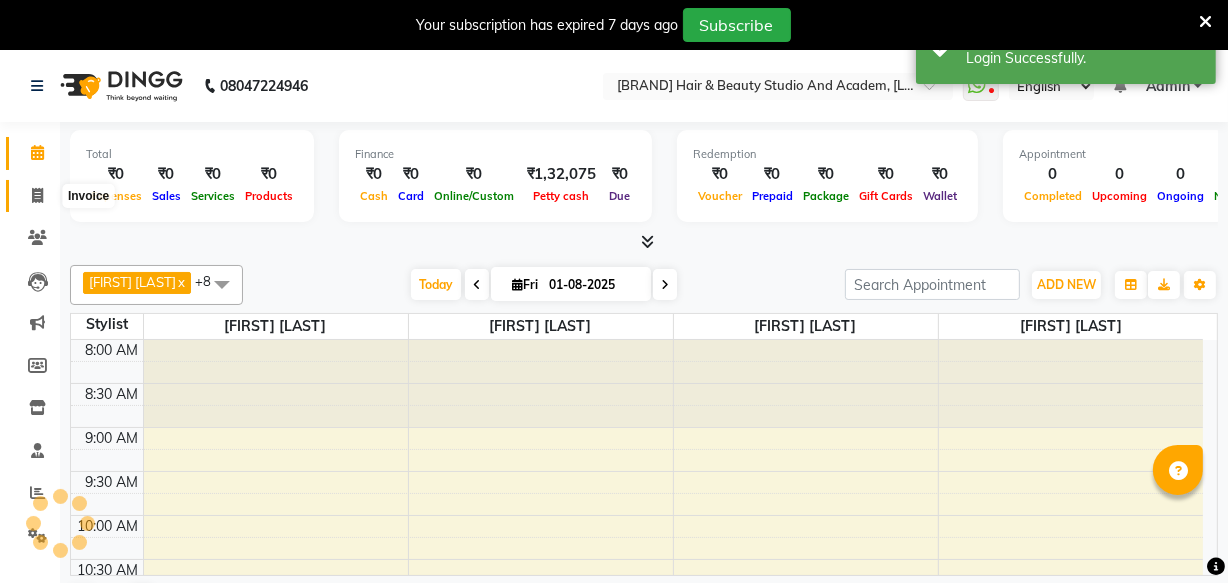 click 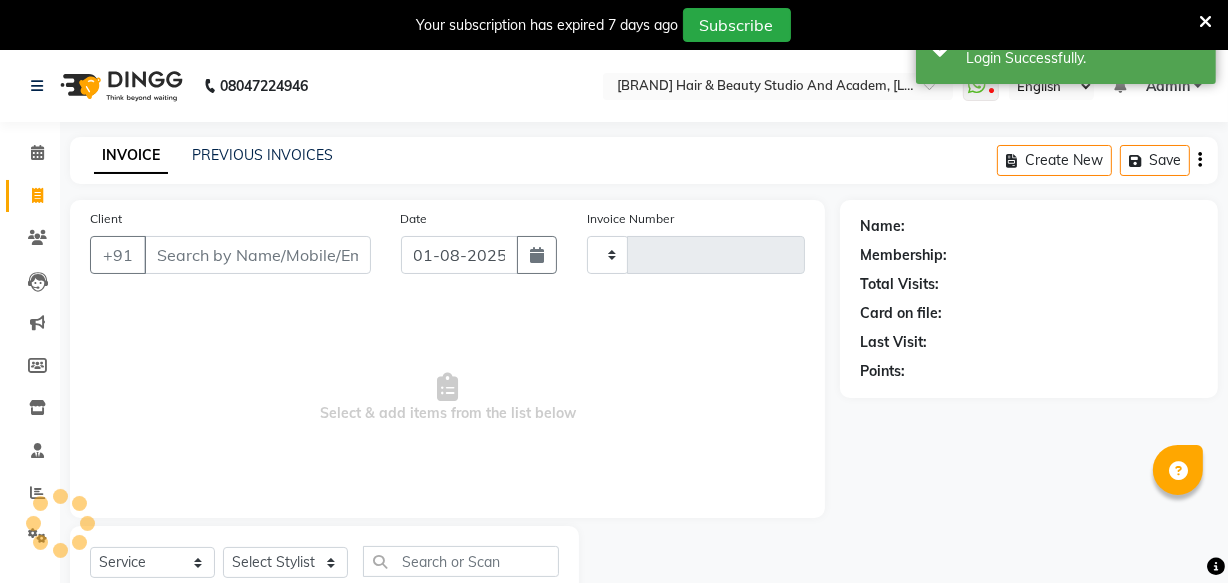 type on "0746" 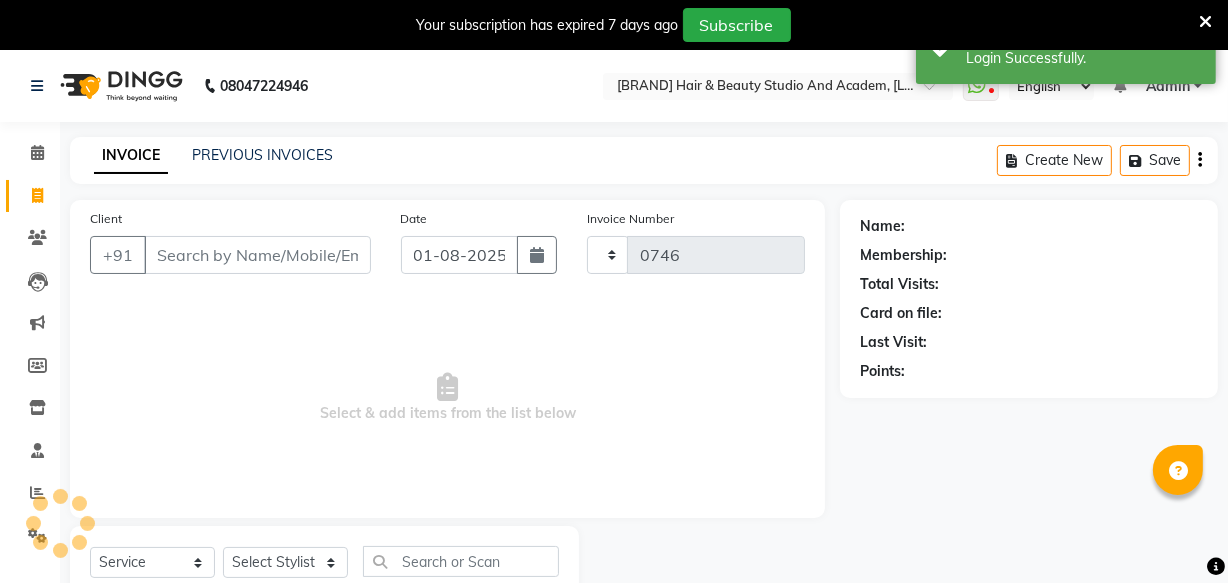select on "3675" 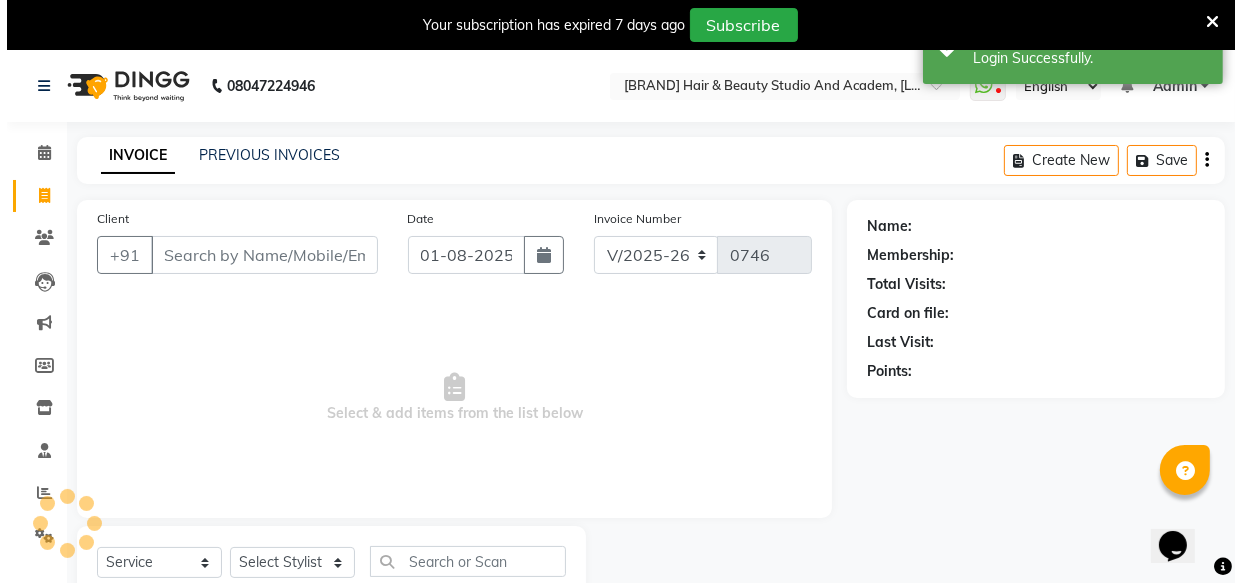 scroll, scrollTop: 0, scrollLeft: 0, axis: both 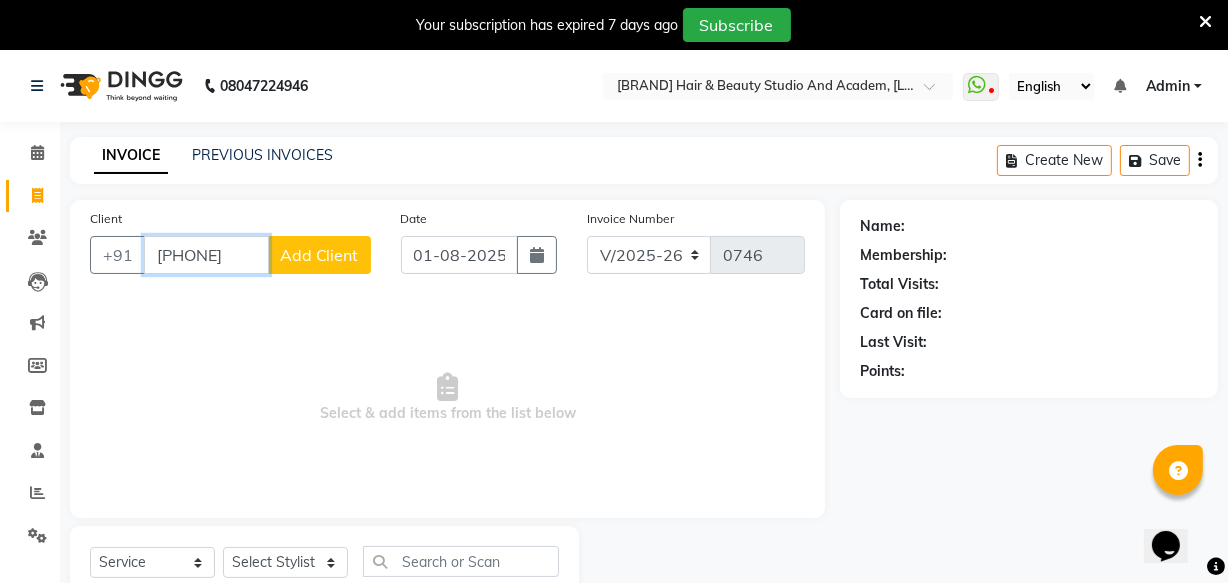 type on "[PHONE]" 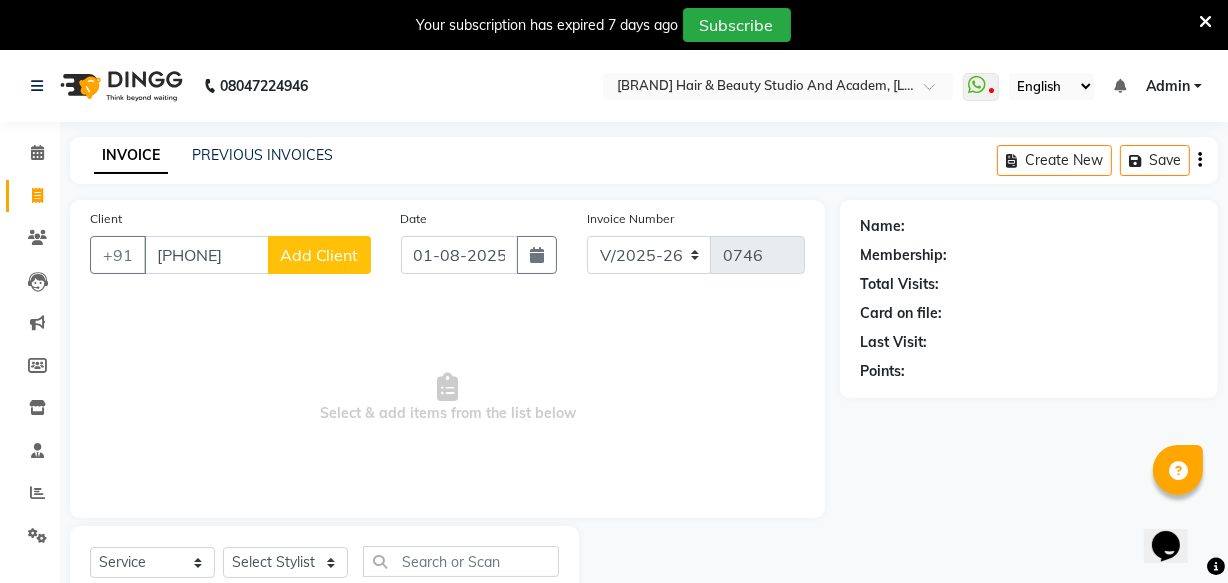 click on "Add Client" 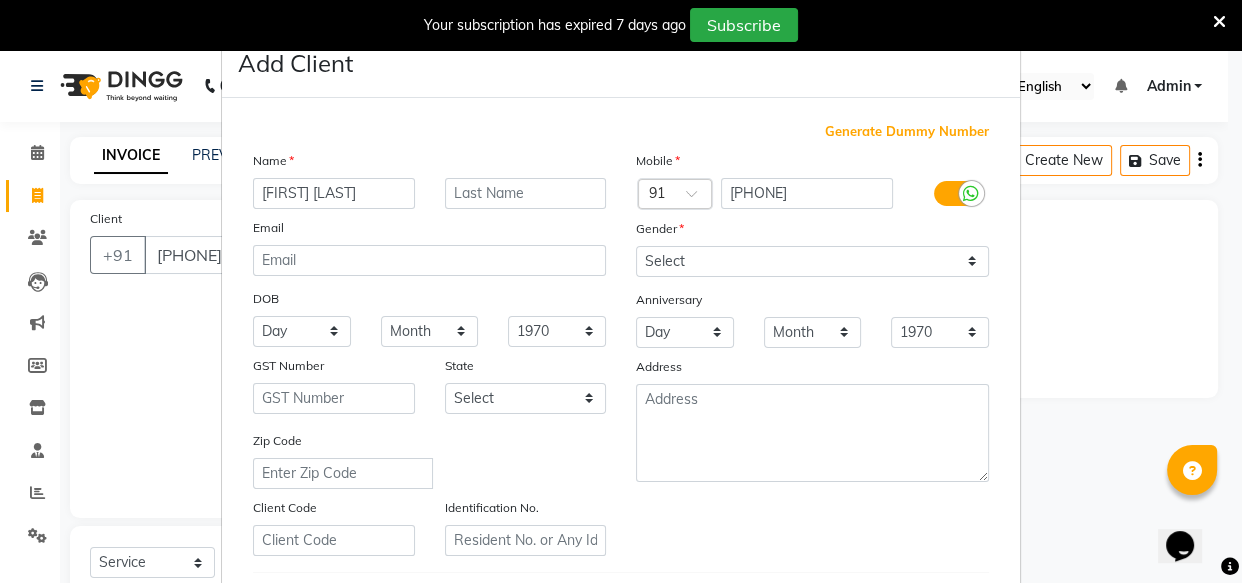type on "[FIRST] [LAST]" 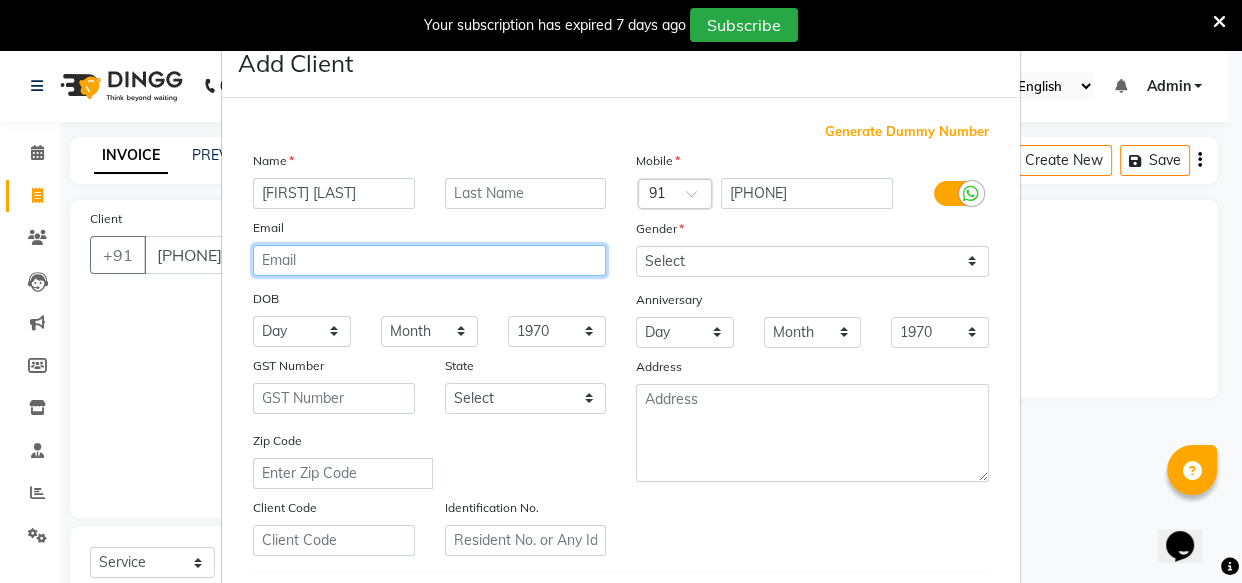 click at bounding box center (429, 260) 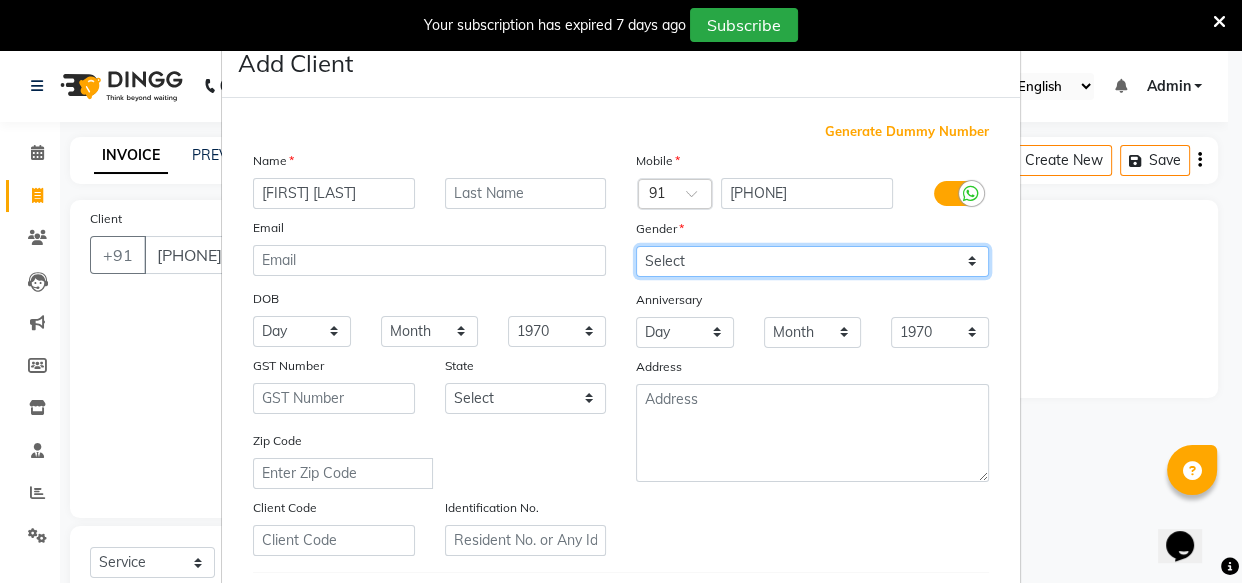 click on "Select Male Female Other Prefer Not To Say" at bounding box center [812, 261] 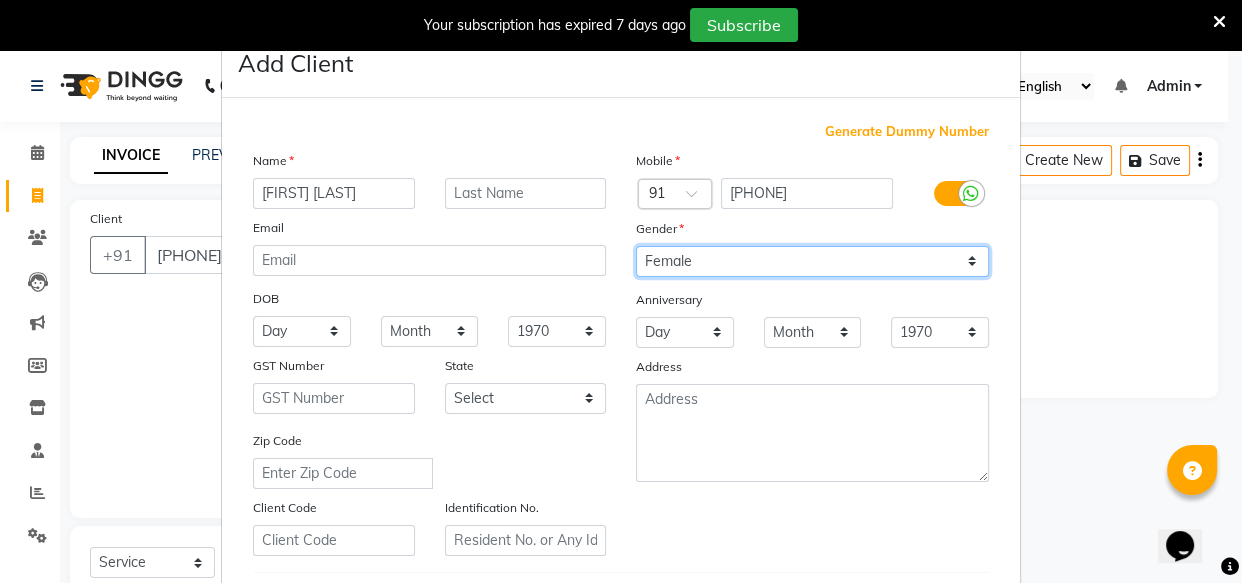 click on "Select Male Female Other Prefer Not To Say" at bounding box center (812, 261) 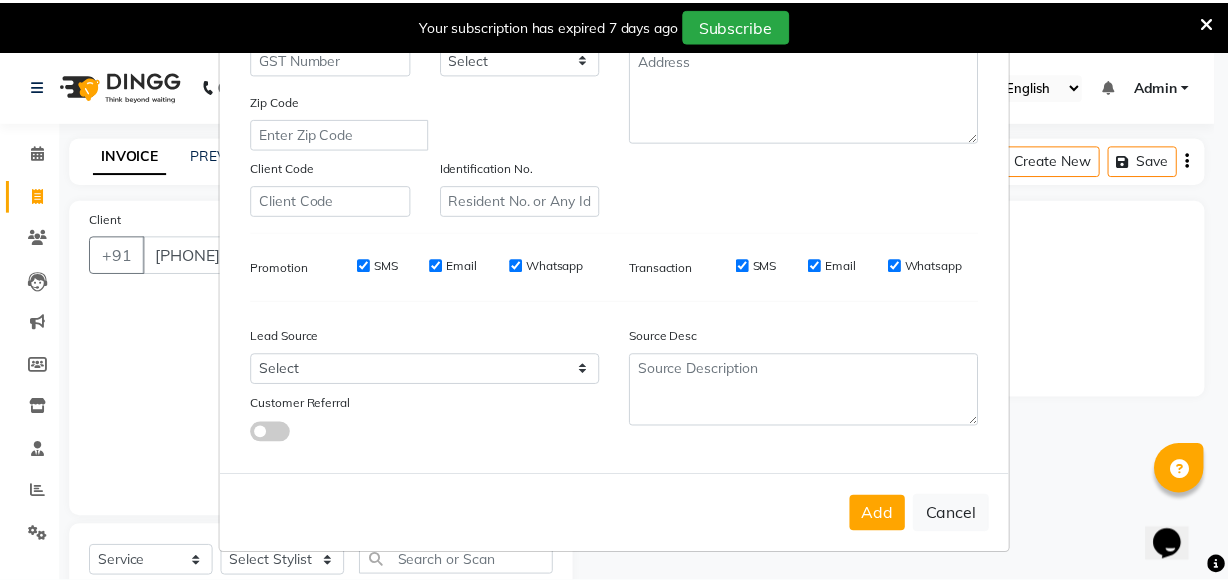 scroll, scrollTop: 346, scrollLeft: 0, axis: vertical 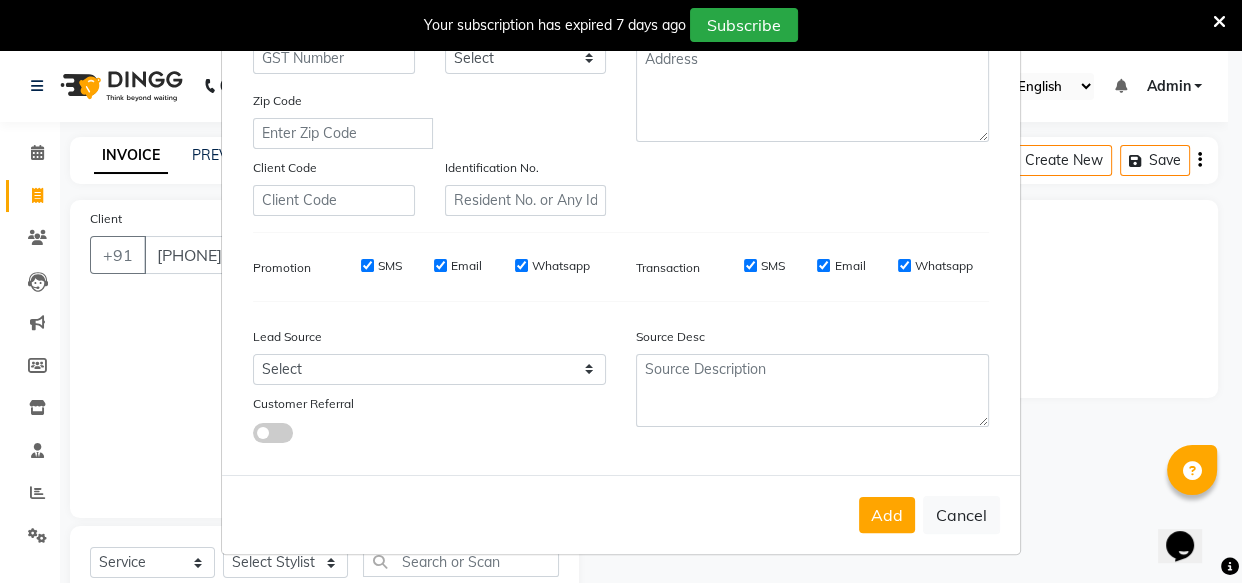 drag, startPoint x: 883, startPoint y: 519, endPoint x: 874, endPoint y: 509, distance: 13.453624 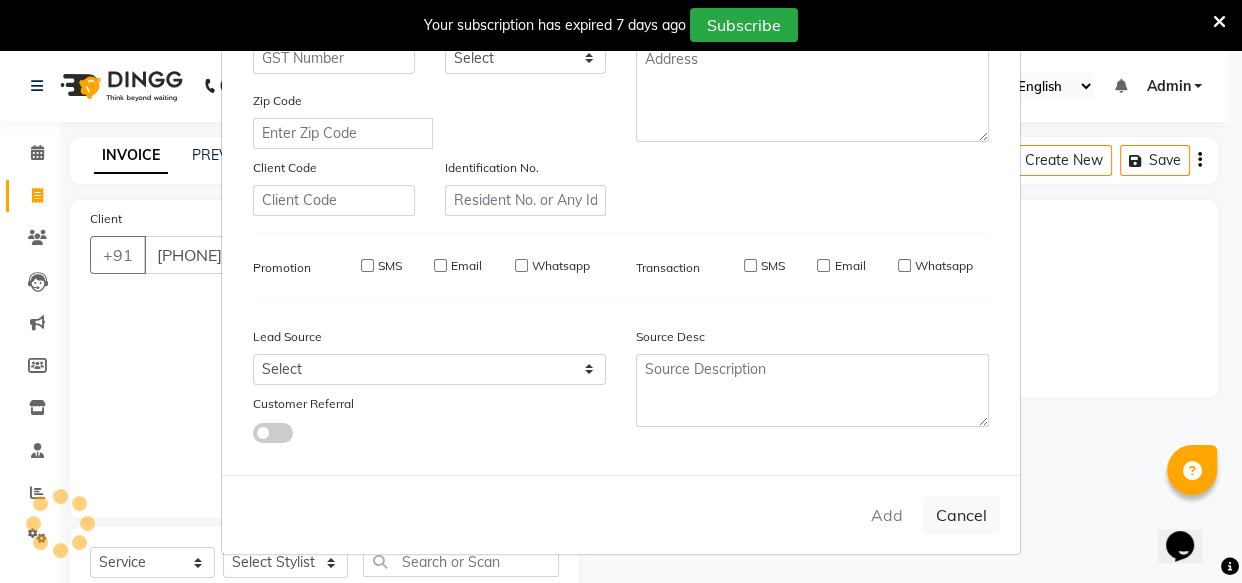 type 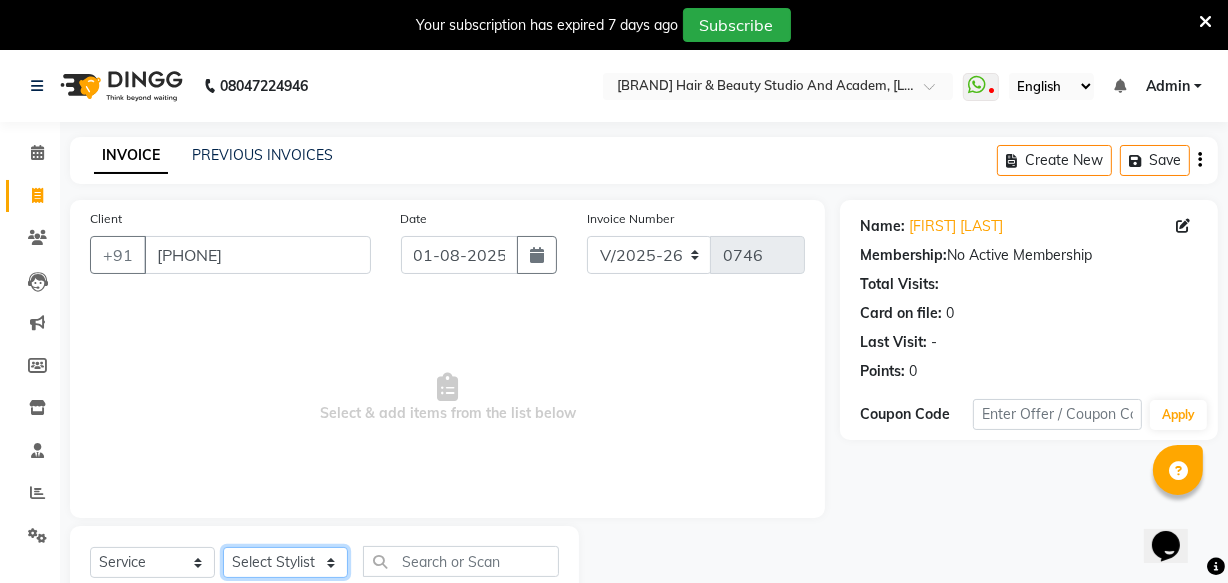 click on "Select Stylist [FIRST]  [LAST]  [FIRST] [LAST] [FIRST] [LAST]   [FIRST] [LAST]  [FIRST] [LAST]  [FIRST] [LAST]  [FIRST] [LAST] [LAST]  [FIRST] [LAST] [LAST]  [FIRST] [LAST]  [FIRST] [LAST]  [FIRST]  [LAST]  [FIRST]" 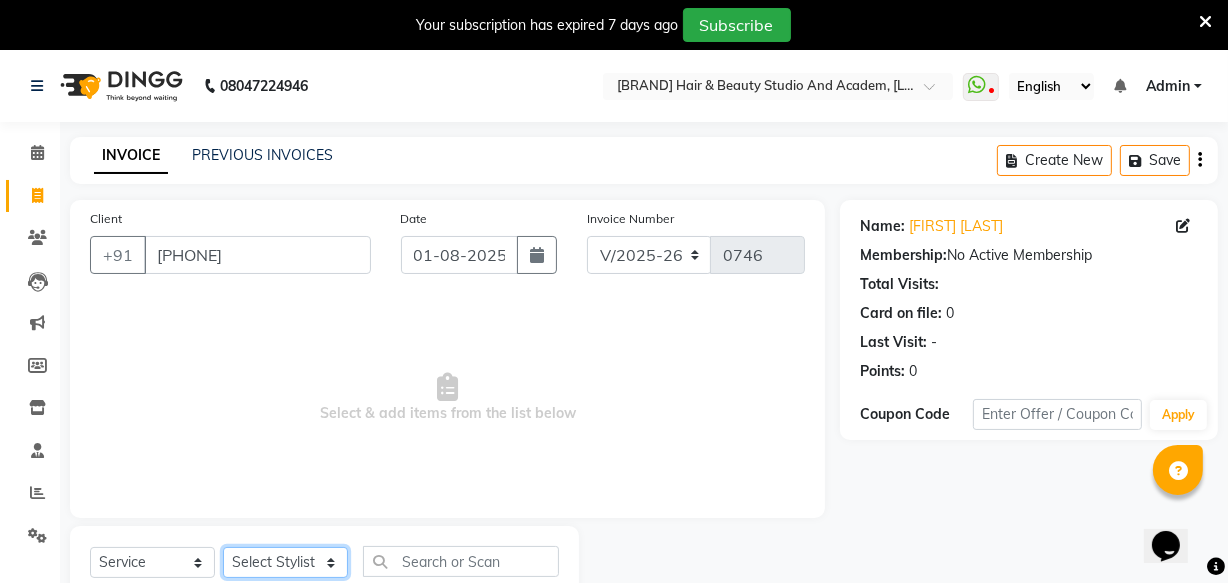select on "[NUMBER]" 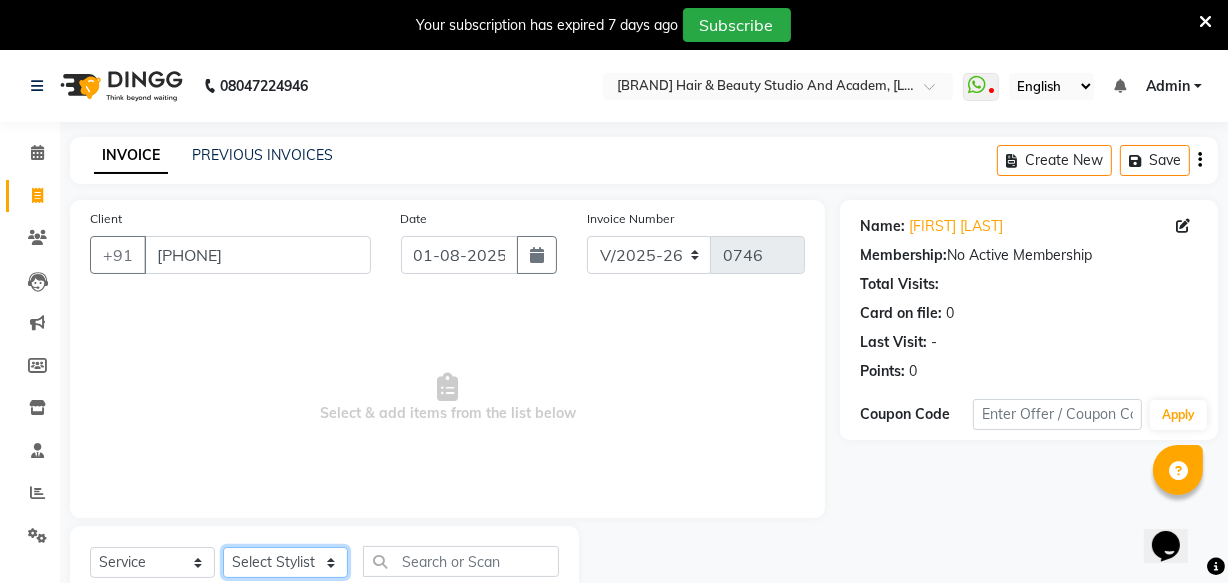 click on "Select Stylist [FIRST]  [LAST]  [FIRST] [LAST] [FIRST] [LAST]   [FIRST] [LAST]  [FIRST] [LAST]  [FIRST] [LAST]  [FIRST] [LAST] [LAST]  [FIRST] [LAST] [LAST]  [FIRST] [LAST]  [FIRST] [LAST]  [FIRST]  [LAST]  [FIRST]" 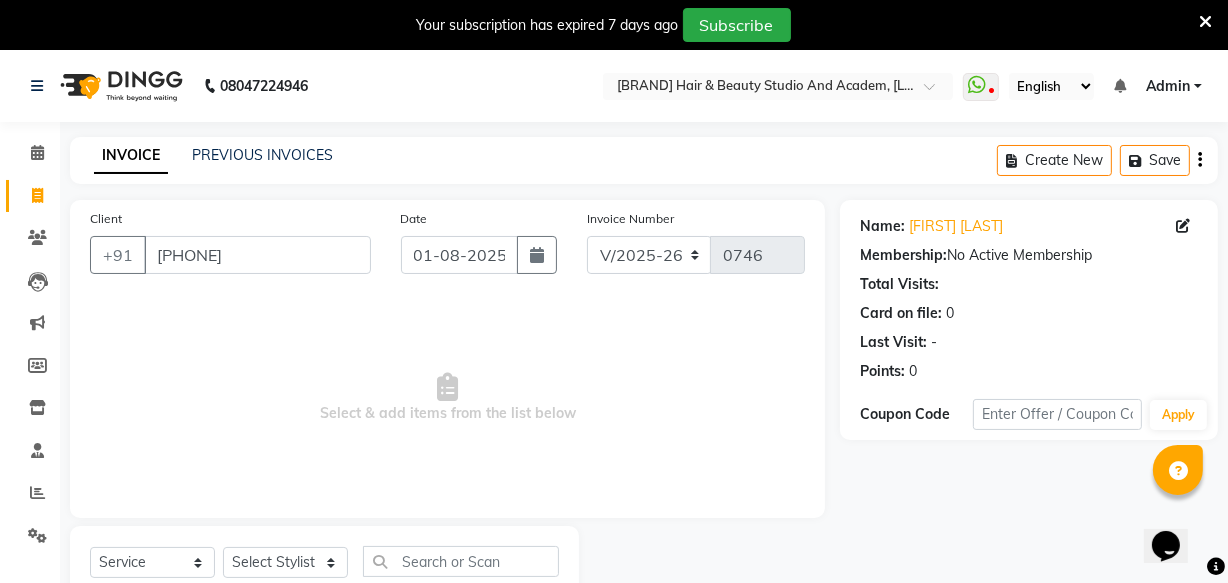 click on "Select Service Product Membership Package VoucherPrepaid Gift Card Select Stylist [FIRST] [LAST] [FIRST] [LAST] [FIRST] [LAST] [FIRST] [LAST] [FIRST] [LAST] [FIRST] [LAST] [FIRST] [LAST] [LAST] [FIRST] [LAST] [LAST] [FIRST] [LAST] [FIRST] [LAST] [FIRST] [LAST] [FIRST] haircut [male] shave haircut and shave [combo] haircut and shave [ [NAME]] d-tan face massage [nourishing] face scrub massage head massage[ male] beard setting keratin [ male ] as per length keratin [female] as per female perming hair male [as per length] perming[ female ] facial[ male] as per kit I bro chin" 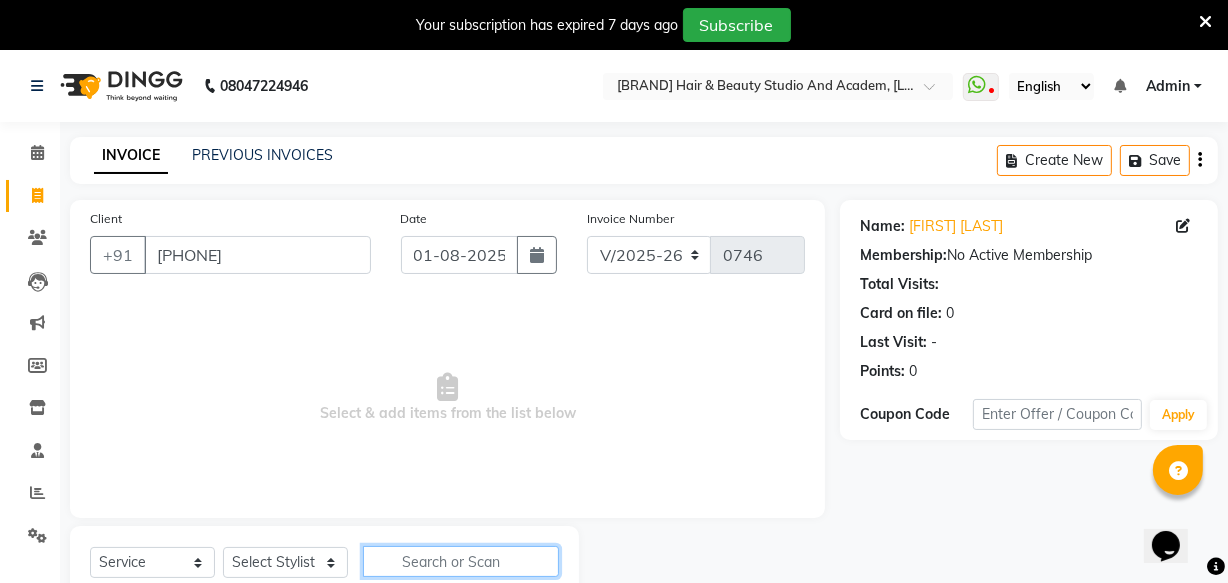 click 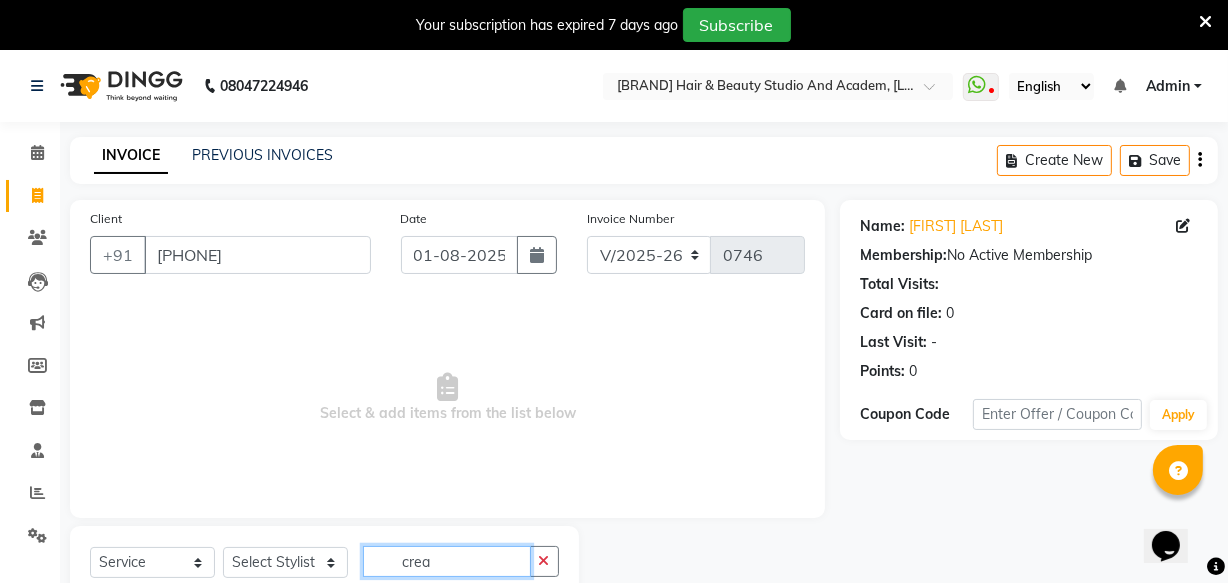 scroll, scrollTop: 213, scrollLeft: 0, axis: vertical 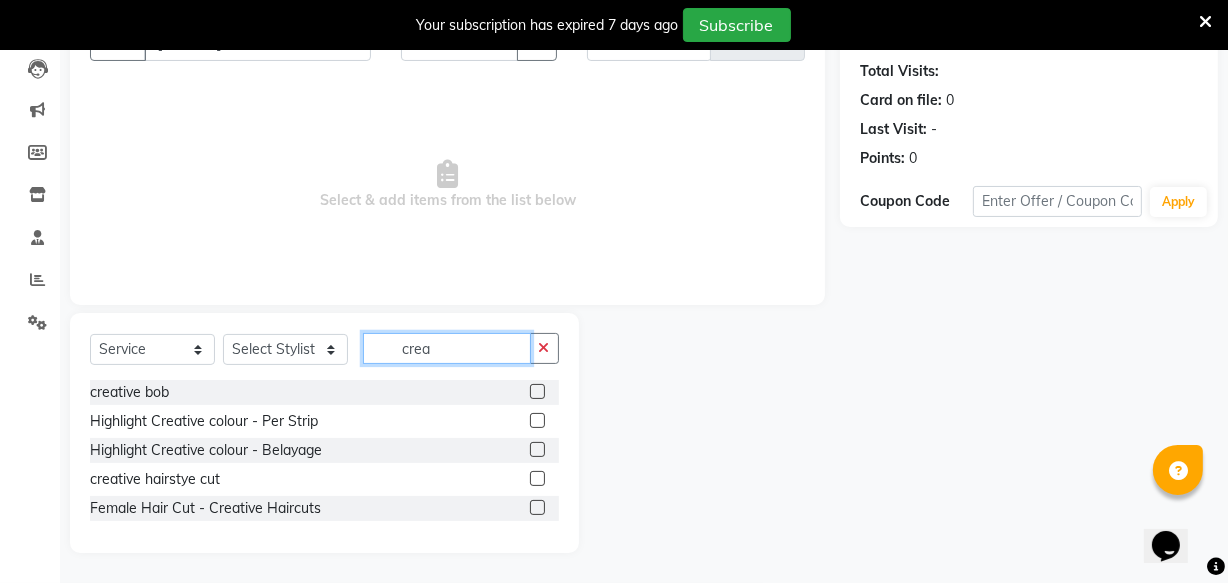 type on "crea" 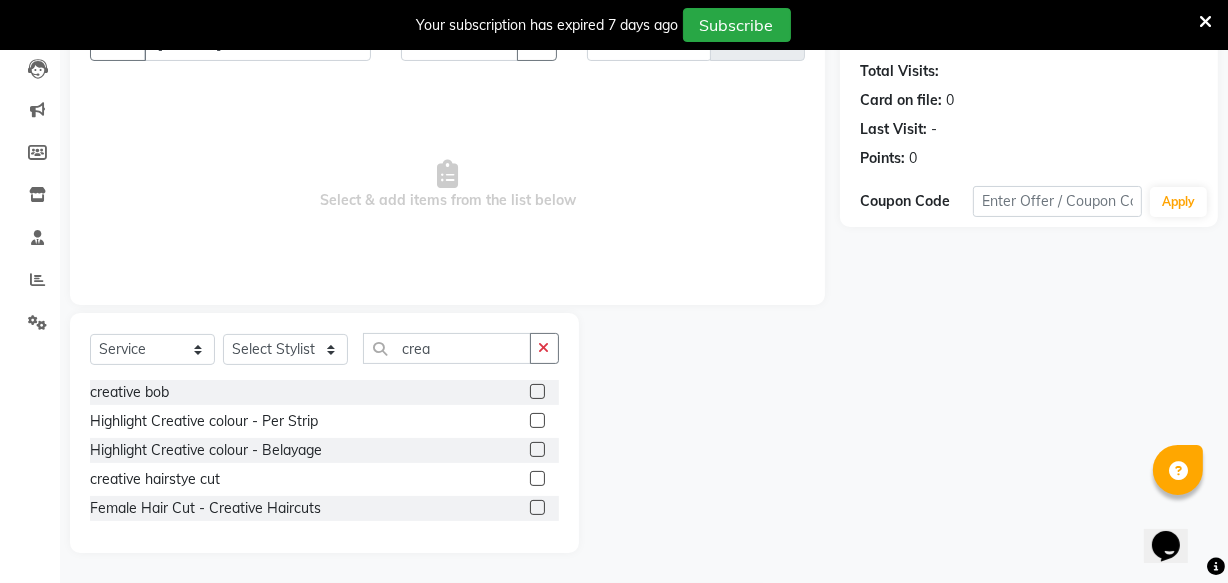 click 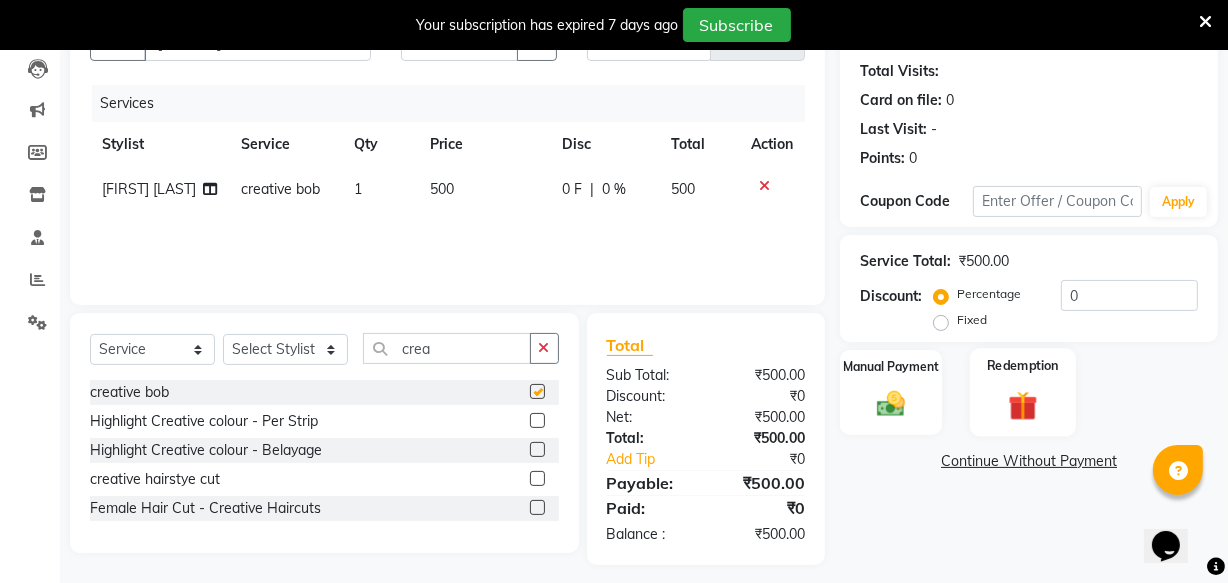 checkbox on "false" 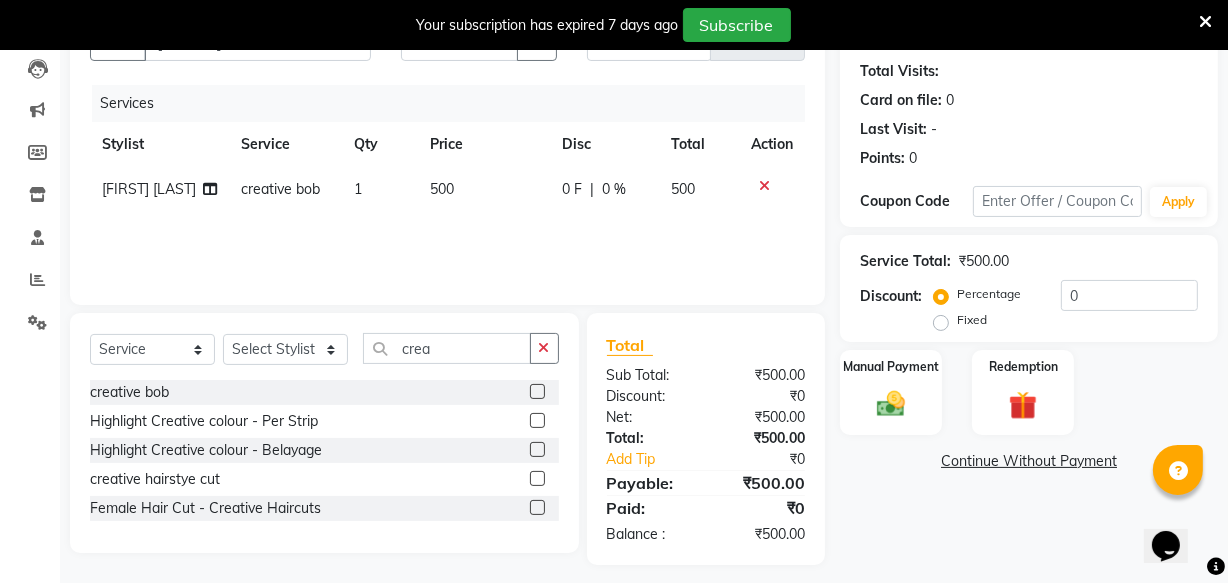 click on "Fixed" 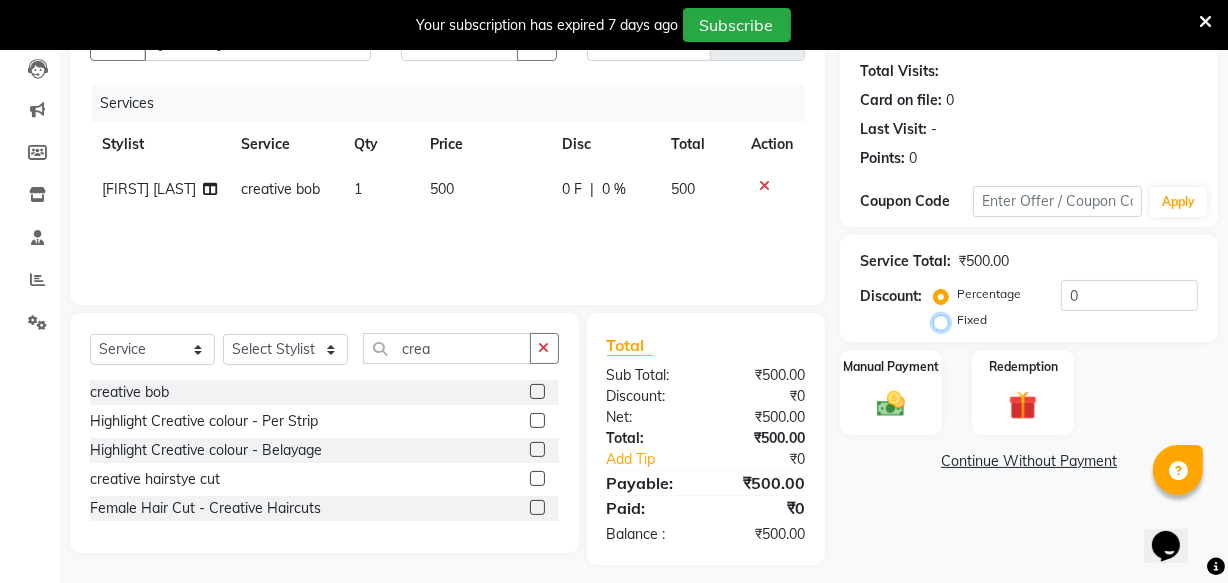 click on "Fixed" at bounding box center [945, 320] 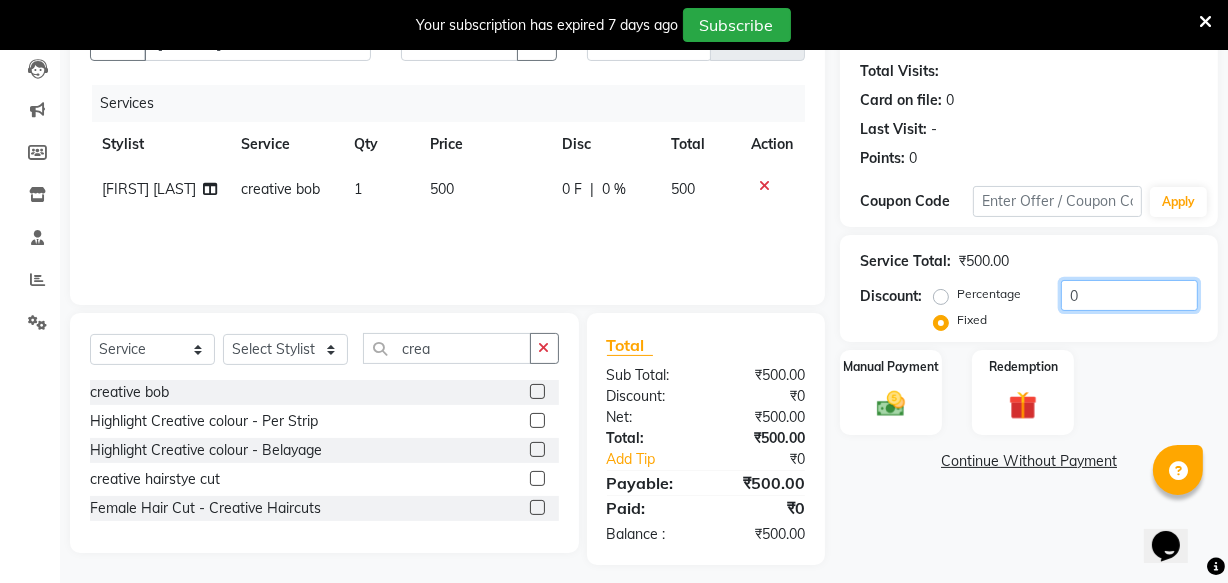 click on "0" 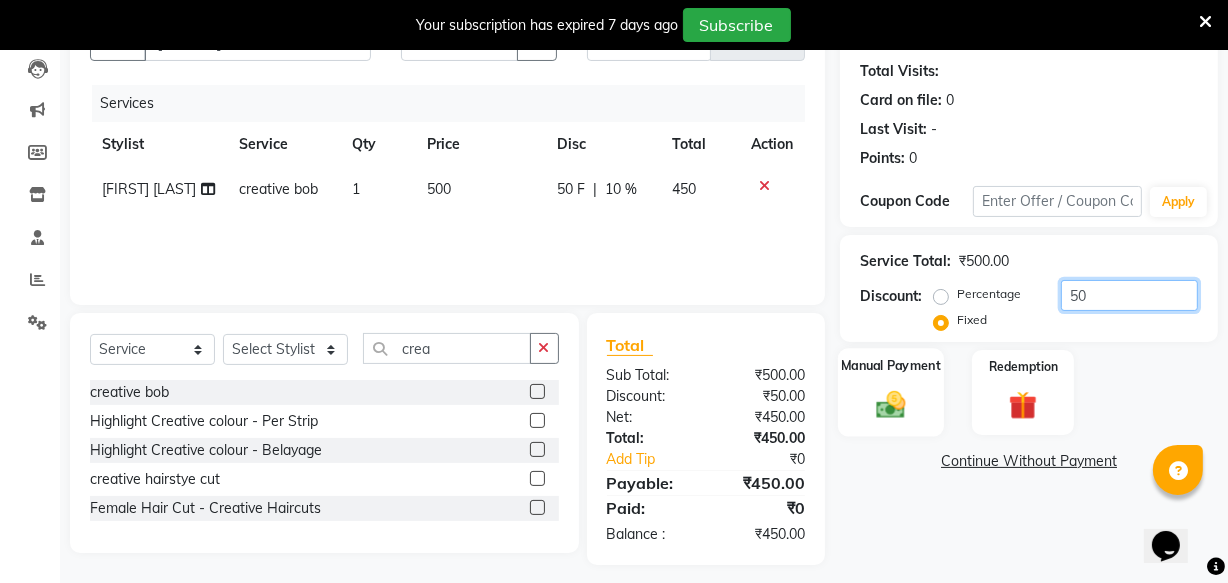 type on "50" 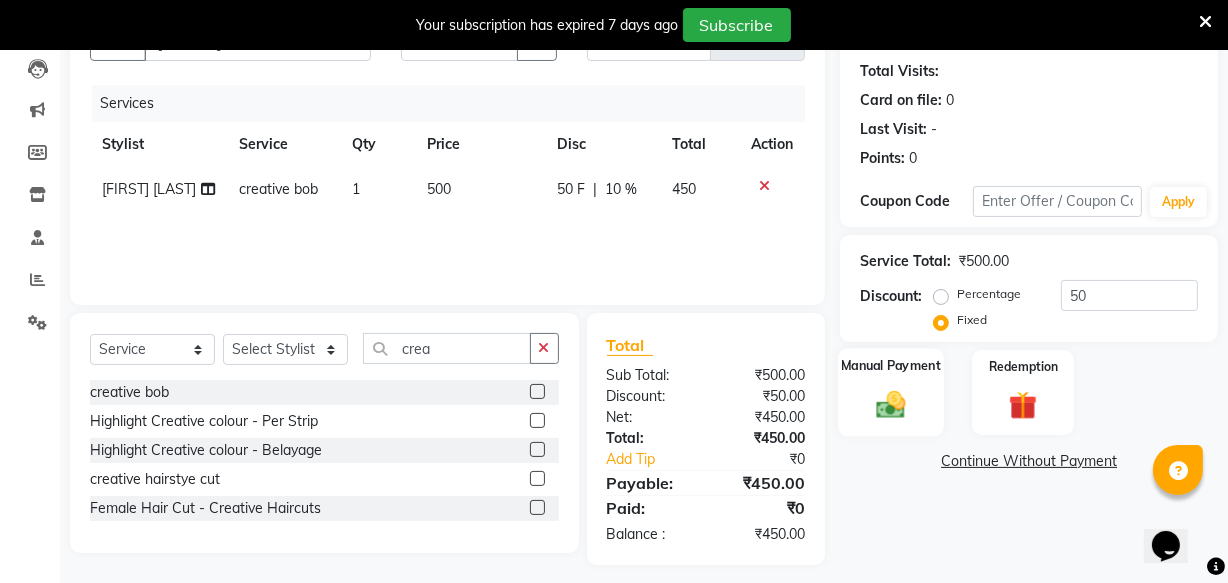click 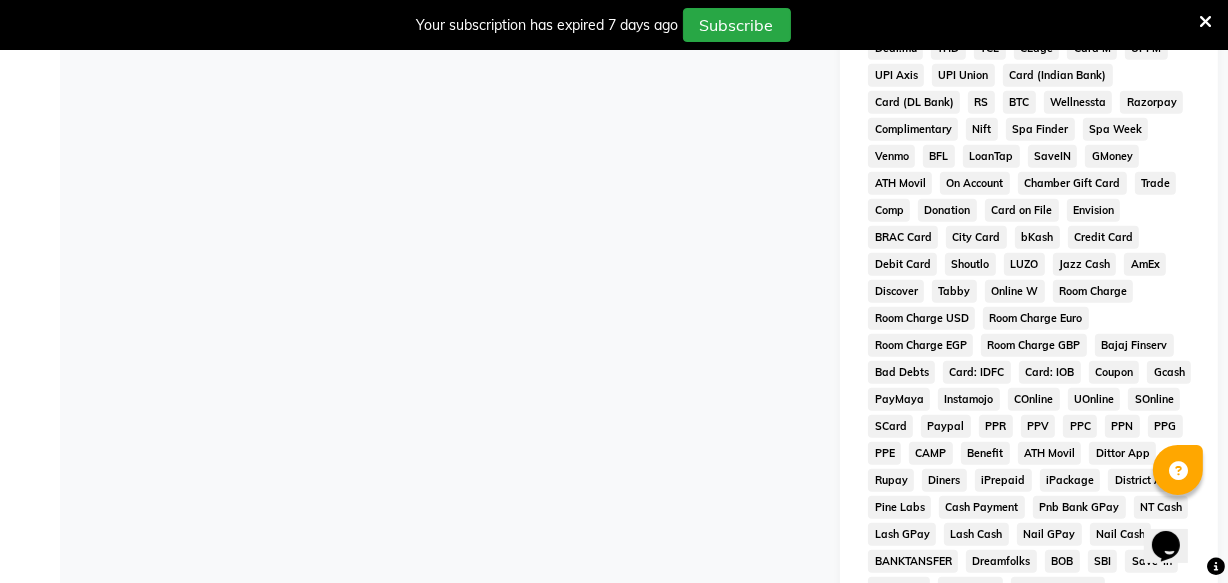 scroll, scrollTop: 213, scrollLeft: 0, axis: vertical 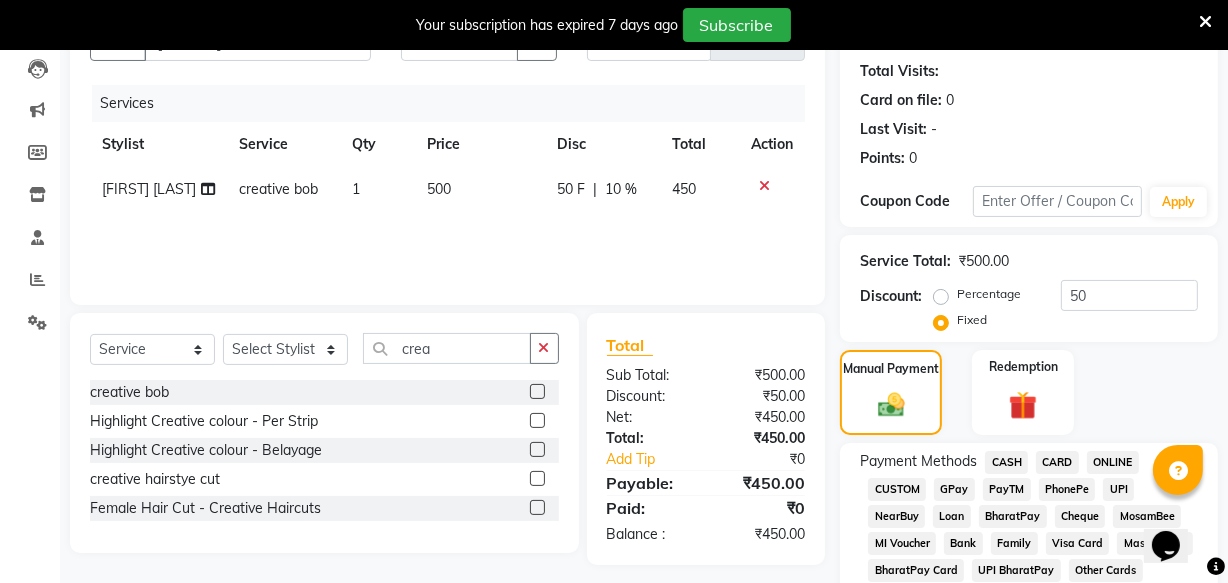 click on "CASH" 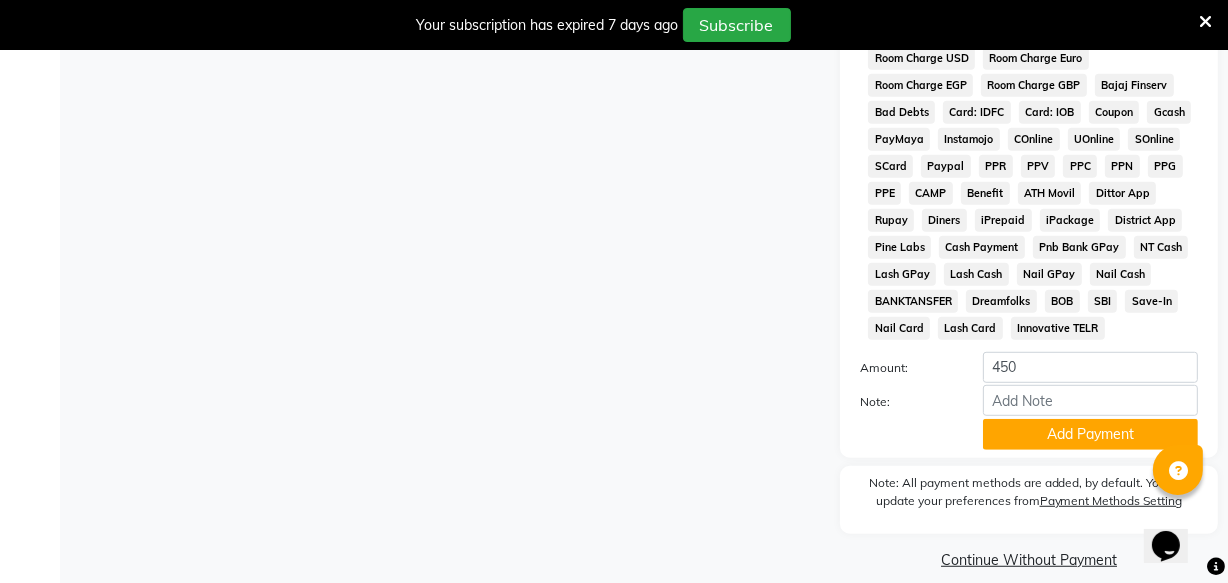 scroll, scrollTop: 1070, scrollLeft: 0, axis: vertical 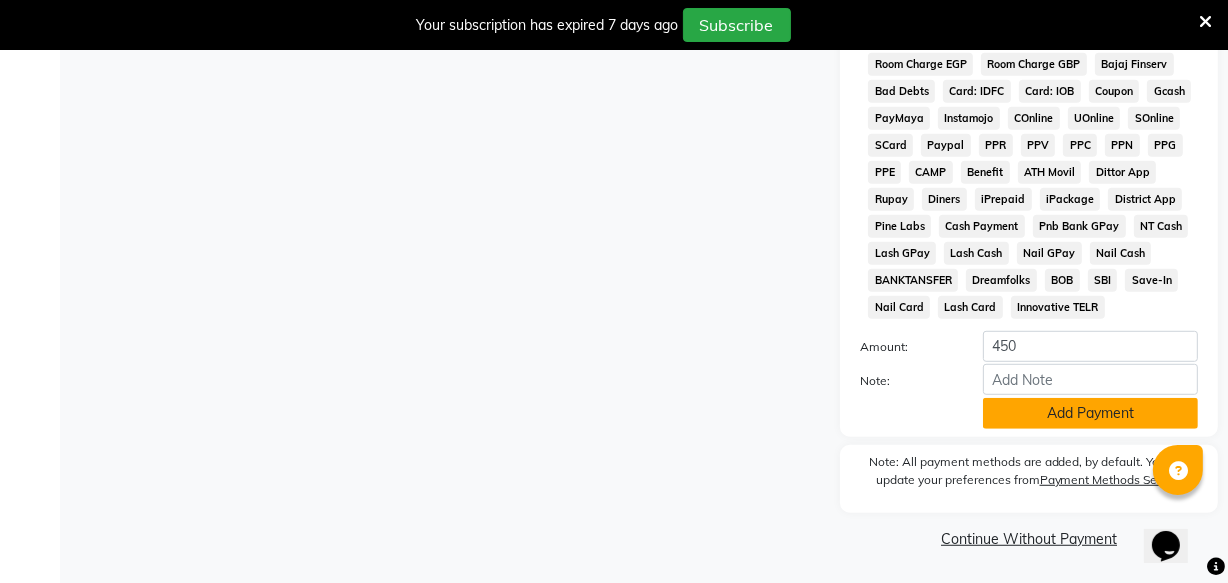 click on "Add Payment" 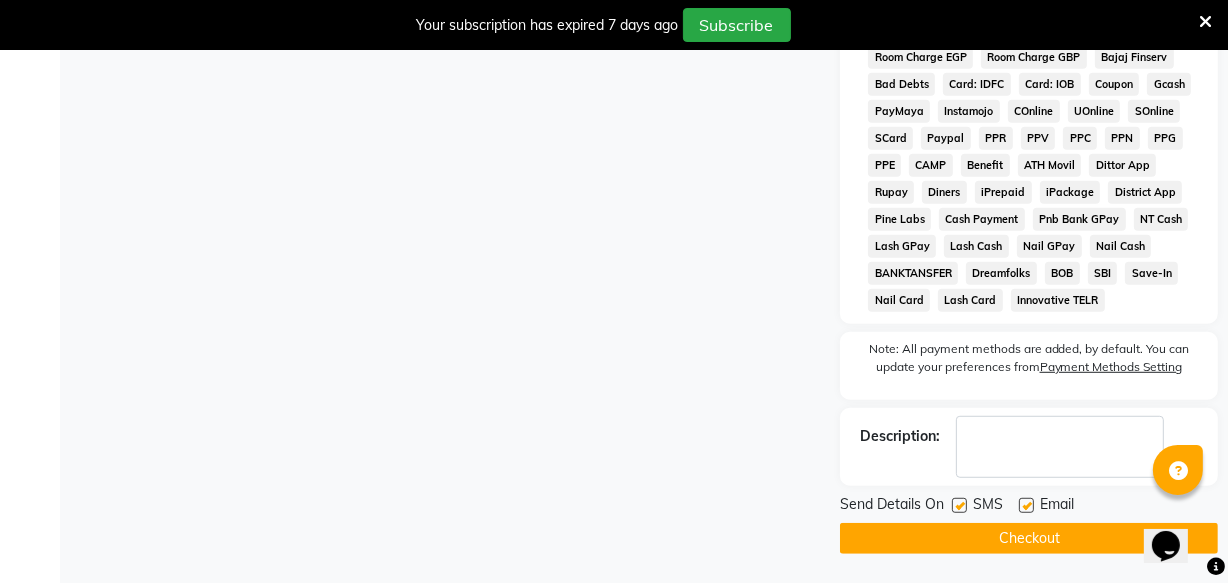 click on "Checkout" 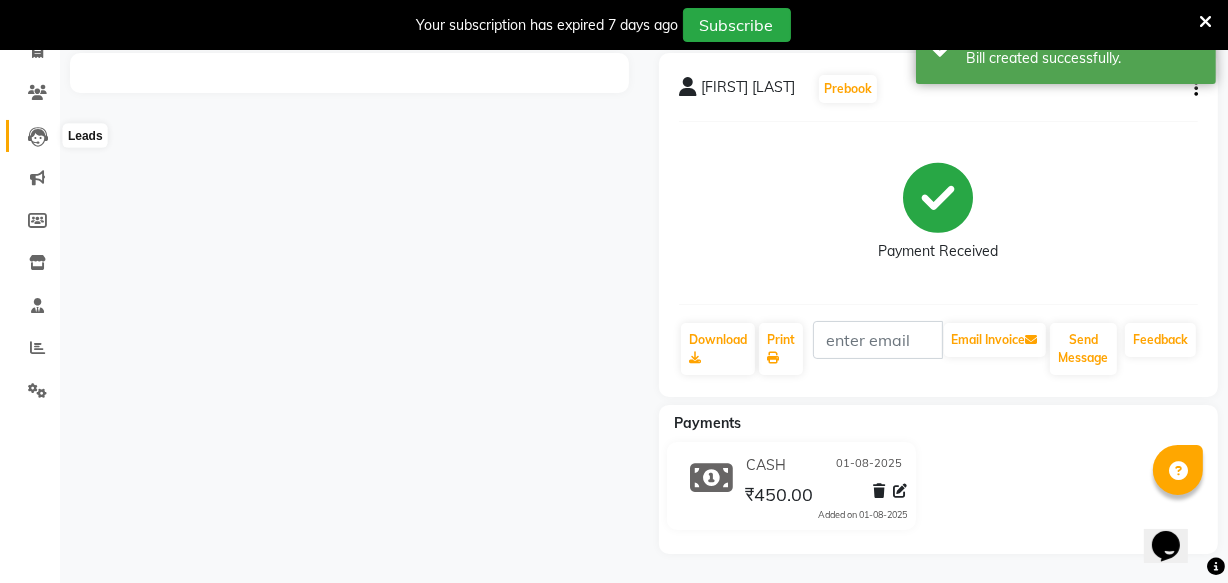 scroll, scrollTop: 251, scrollLeft: 0, axis: vertical 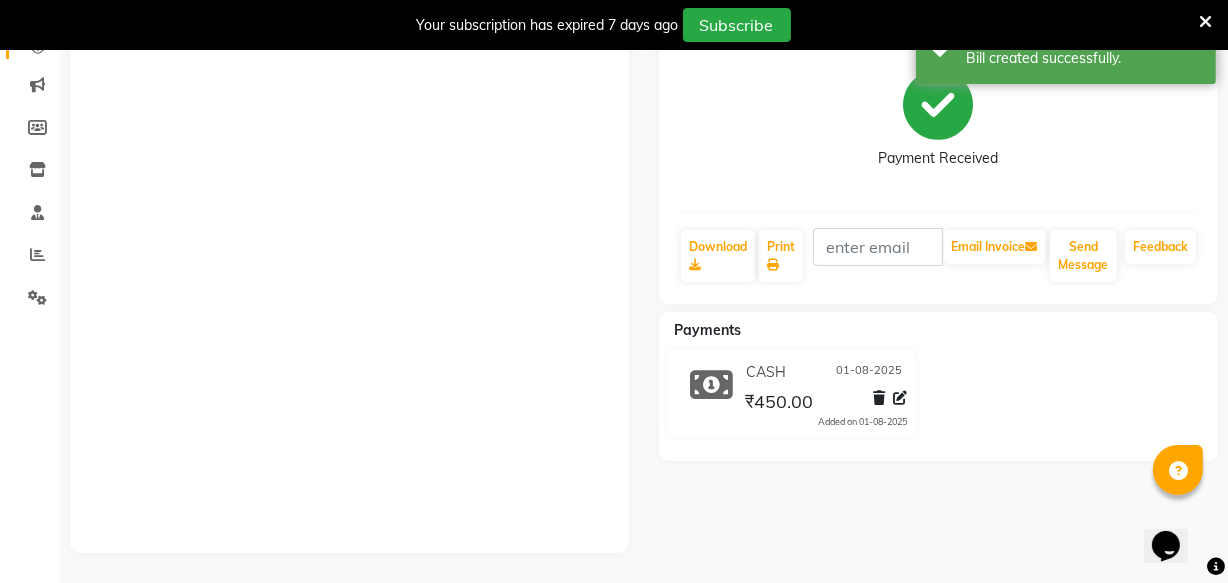 click on "Inventory" 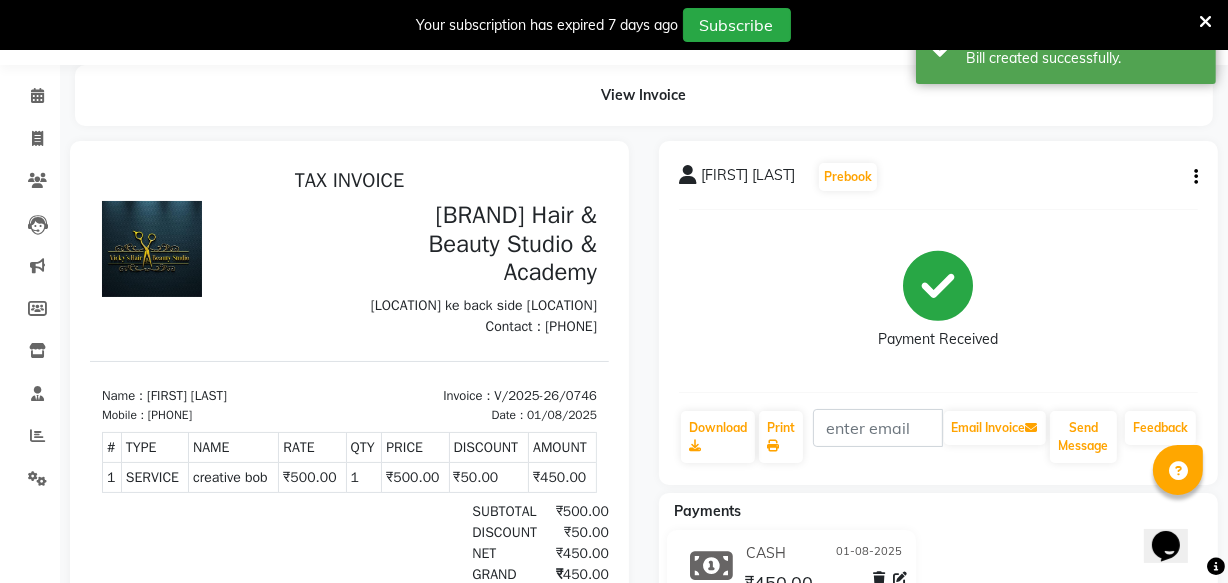 scroll, scrollTop: 0, scrollLeft: 0, axis: both 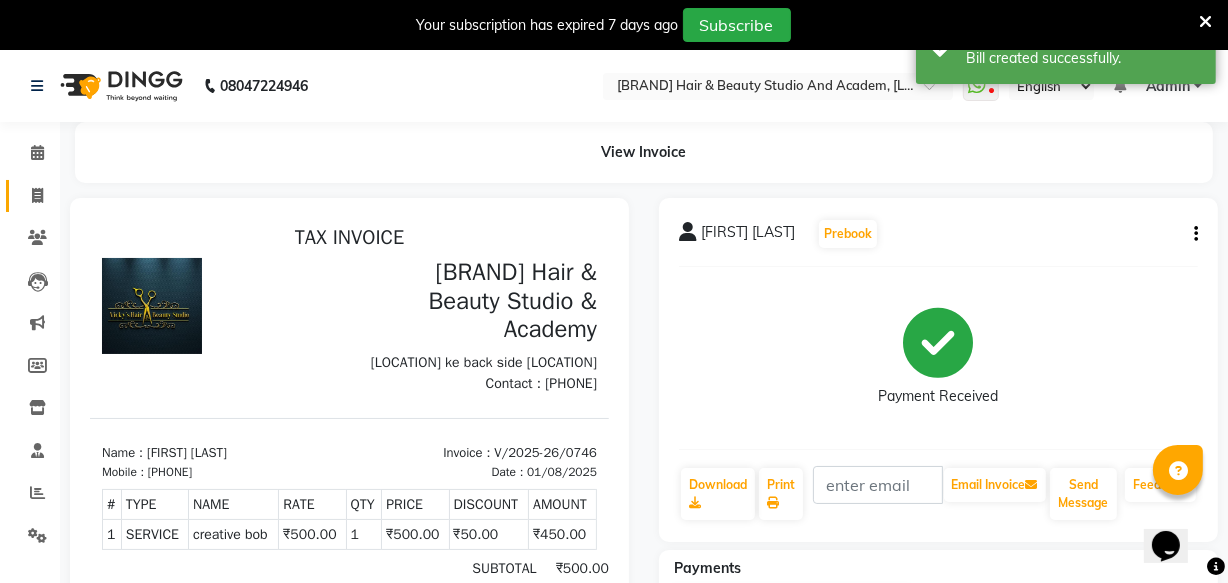 click on "Invoice" 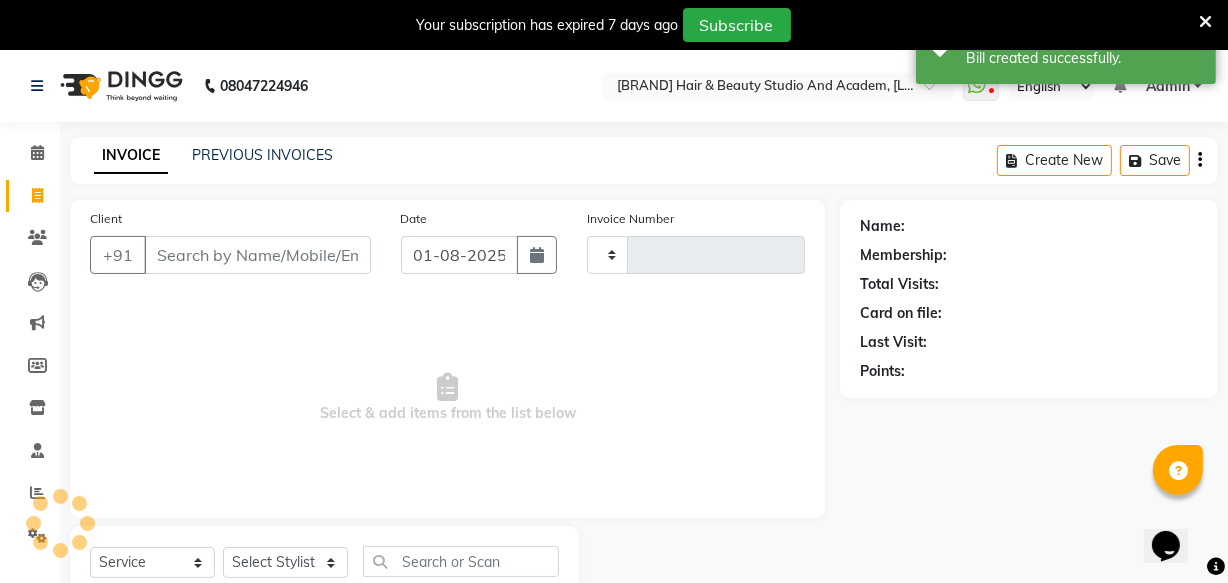 scroll, scrollTop: 69, scrollLeft: 0, axis: vertical 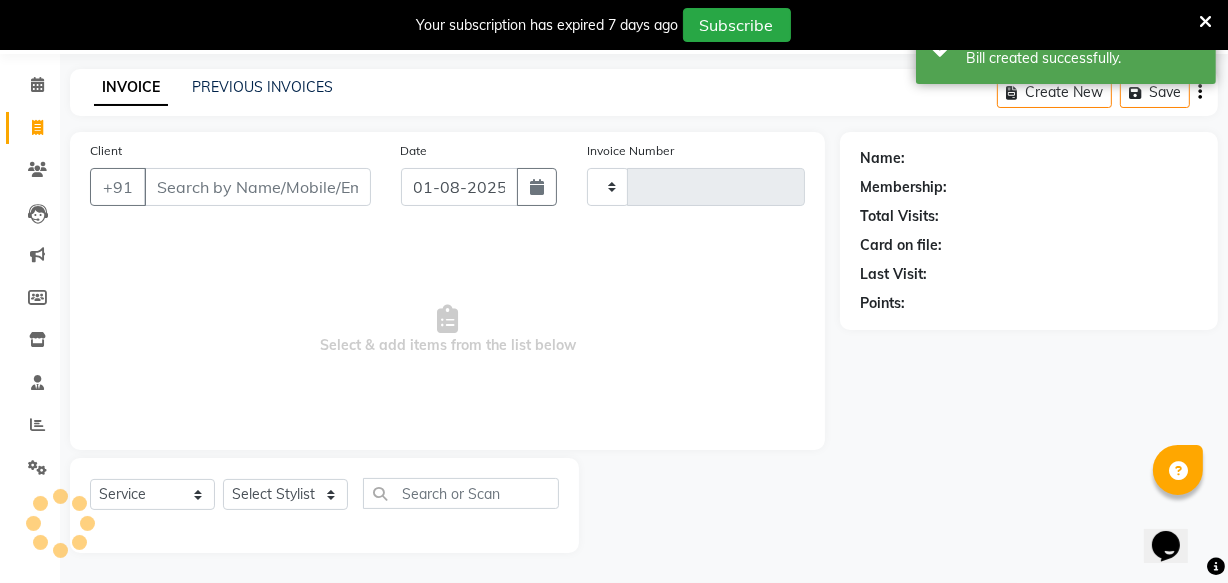 type on "0747" 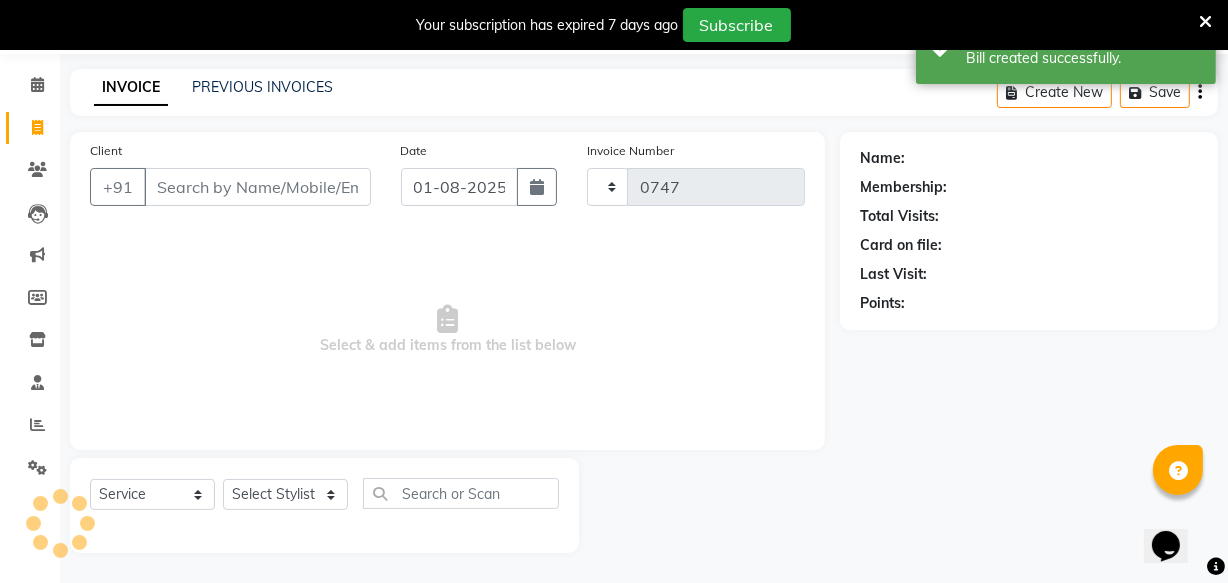 select on "3675" 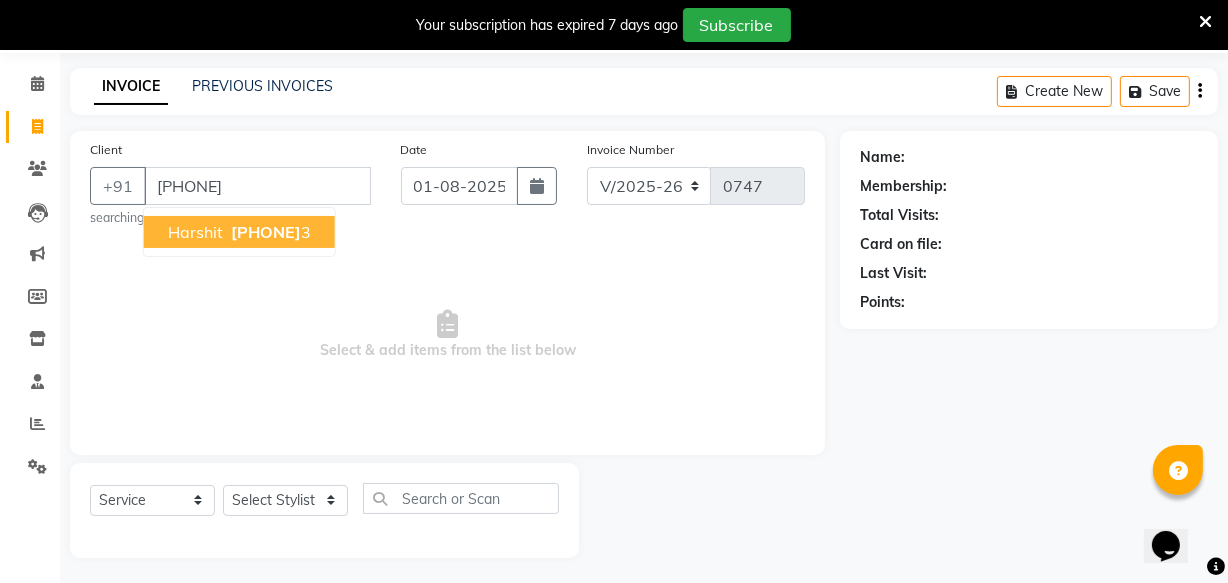 type on "[PHONE]" 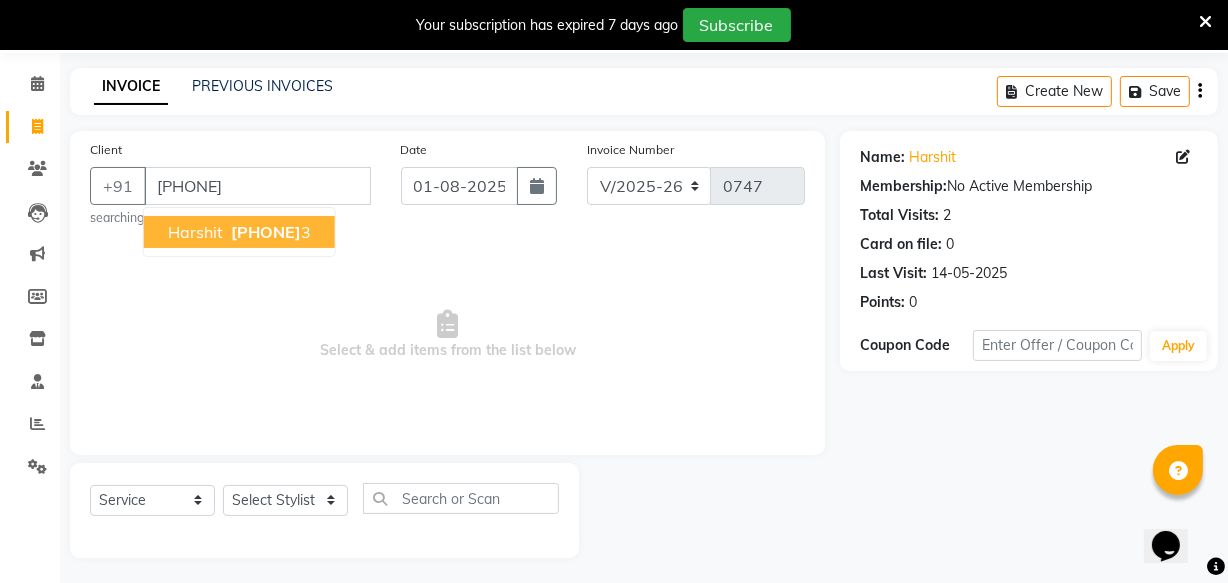 click on "[NAME] [PHONE] 3" at bounding box center (239, 232) 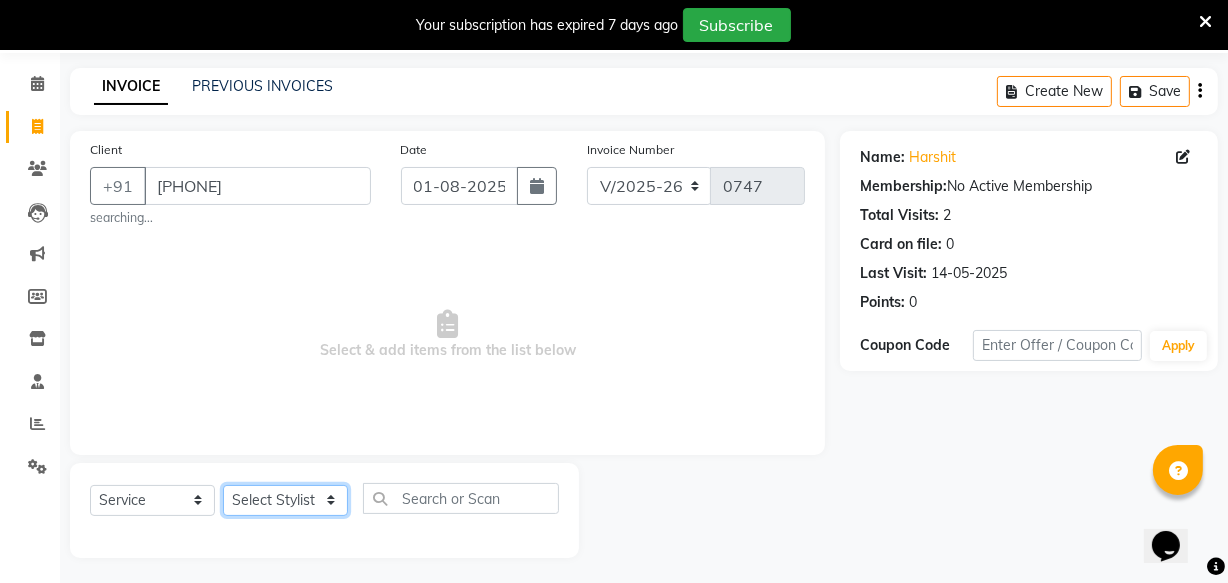 click on "Select Stylist [FIRST]  [LAST]  [FIRST] [LAST] [FIRST] [LAST]   [FIRST] [LAST]  [FIRST] [LAST]  [FIRST] [LAST]  [FIRST] [LAST] [LAST]  [FIRST] [LAST] [LAST]  [FIRST] [LAST]  [FIRST] [LAST]  [FIRST]  [LAST]  [FIRST]" 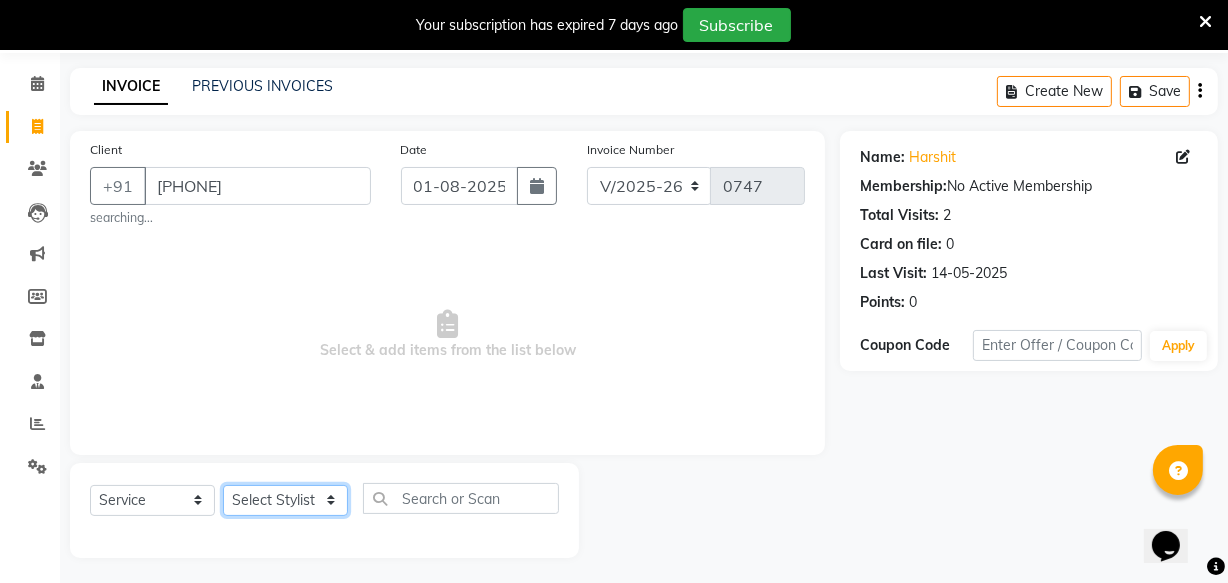 select on "[NUMBER]" 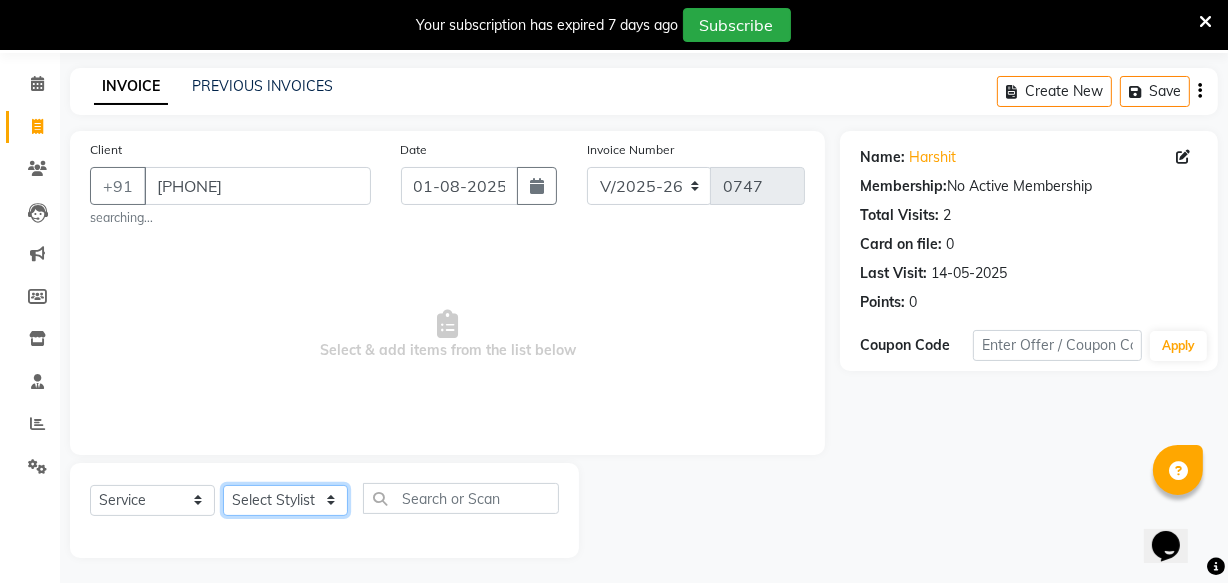 click on "Select Stylist [FIRST]  [LAST]  [FIRST] [LAST] [FIRST] [LAST]   [FIRST] [LAST]  [FIRST] [LAST]  [FIRST] [LAST]  [FIRST] [LAST] [LAST]  [FIRST] [LAST] [LAST]  [FIRST] [LAST]  [FIRST] [LAST]  [FIRST]  [LAST]  [FIRST]" 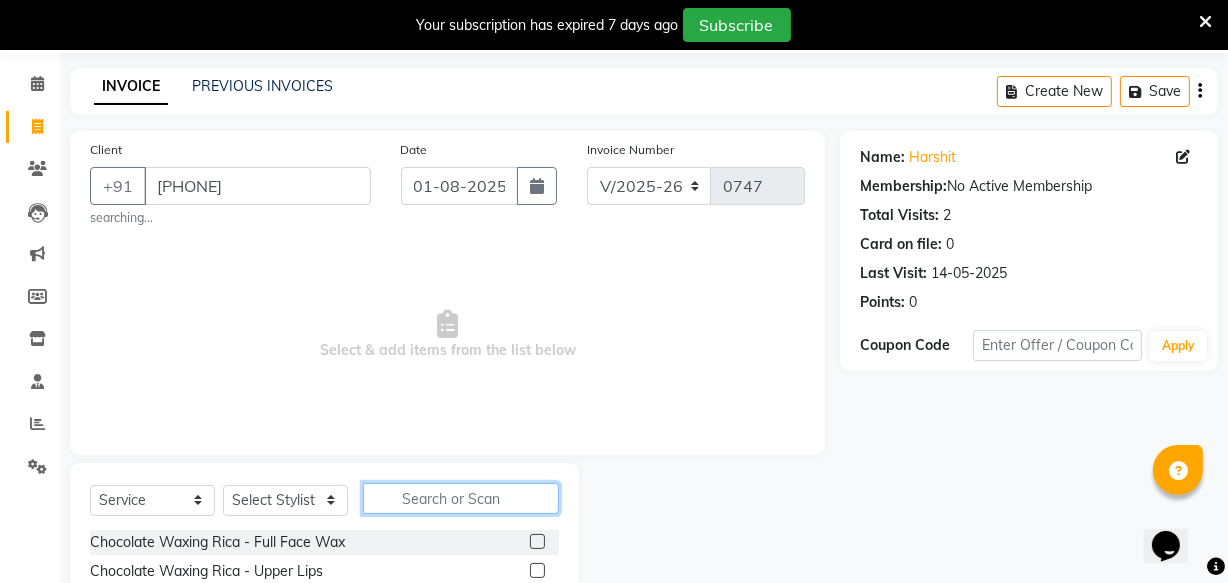 click 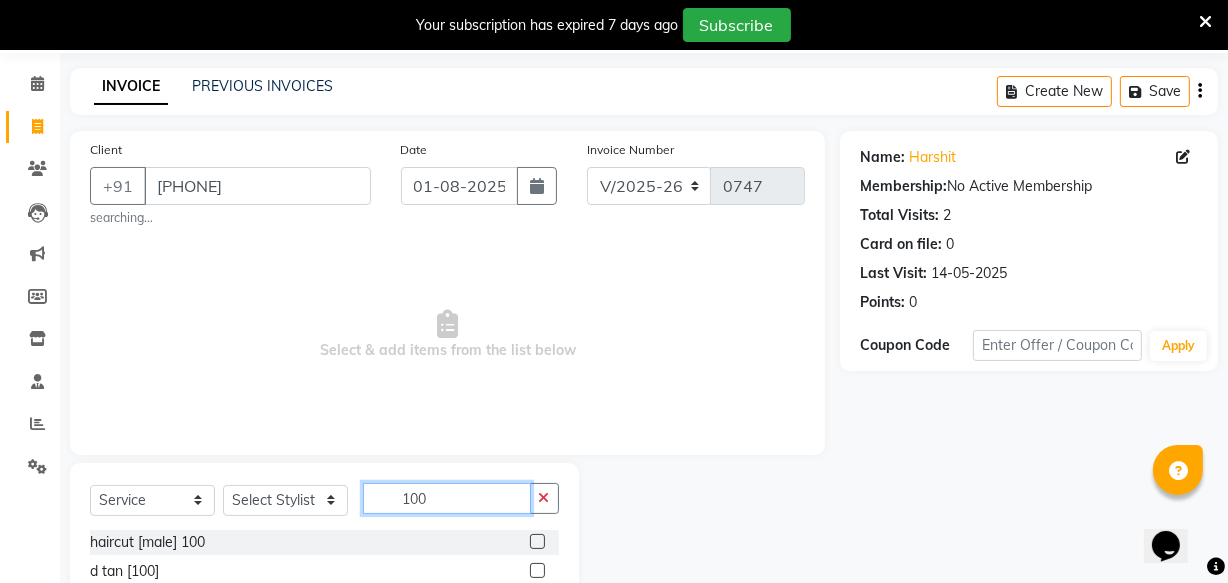 type on "100" 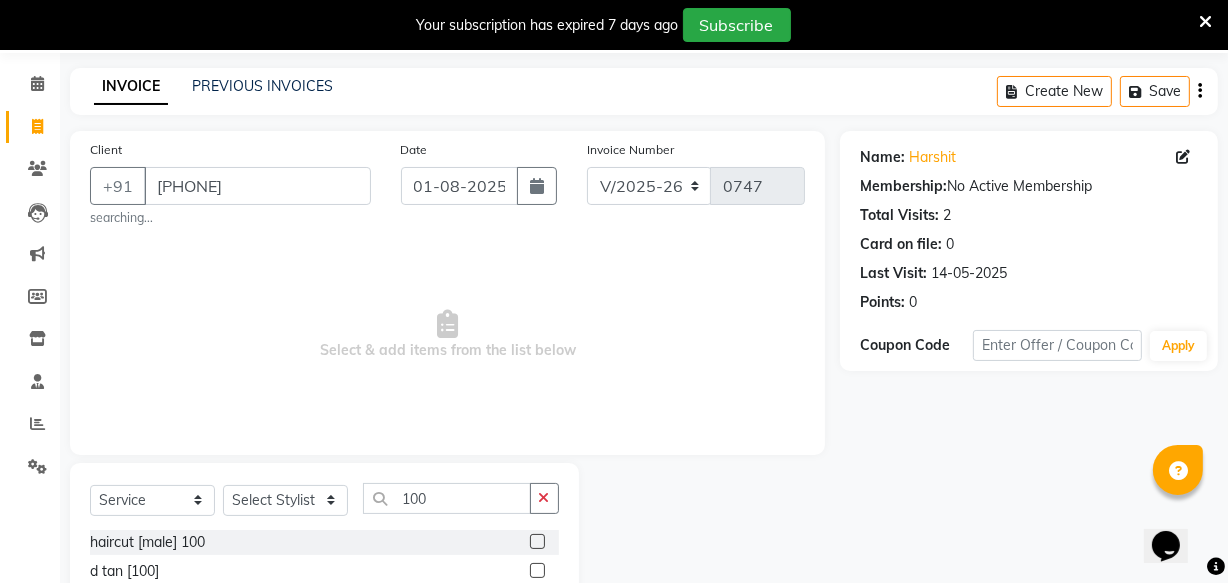 click 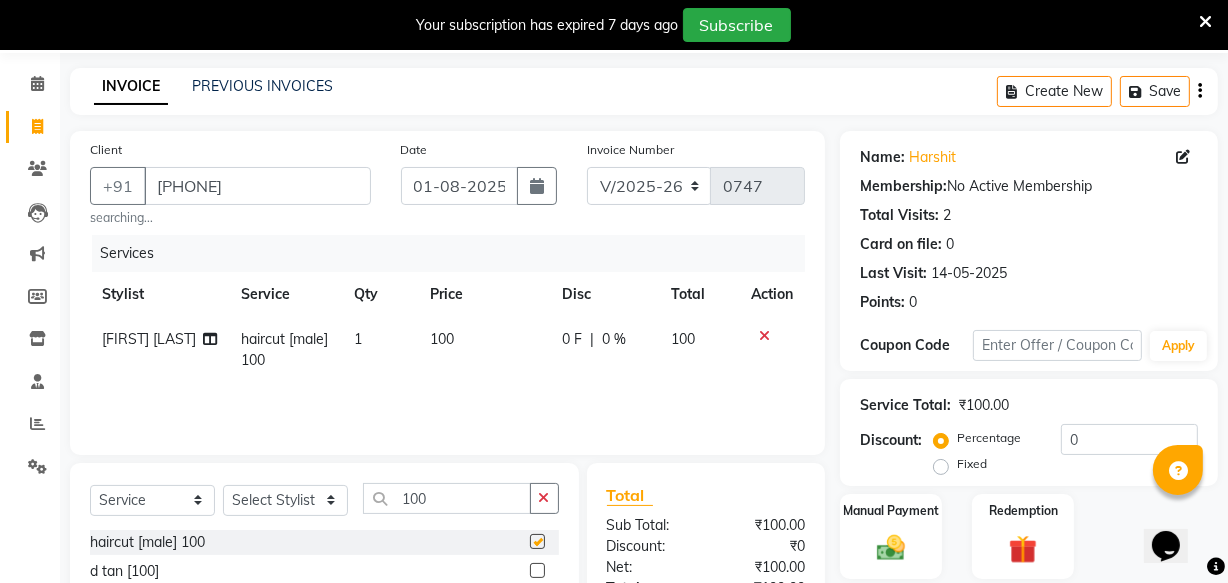 checkbox on "false" 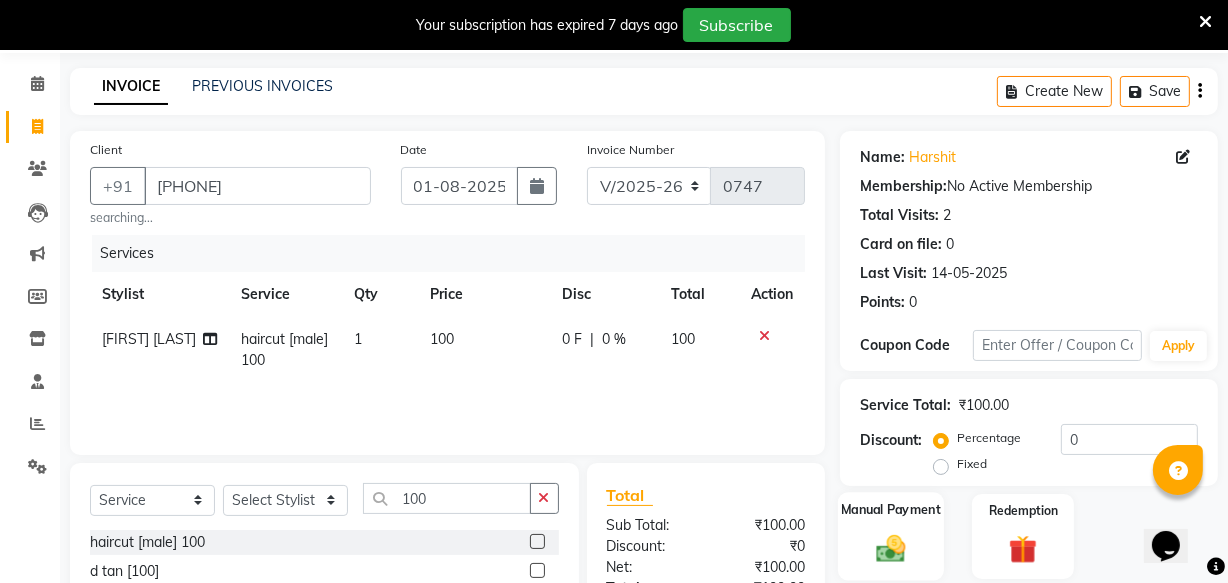 click on "Manual Payment" 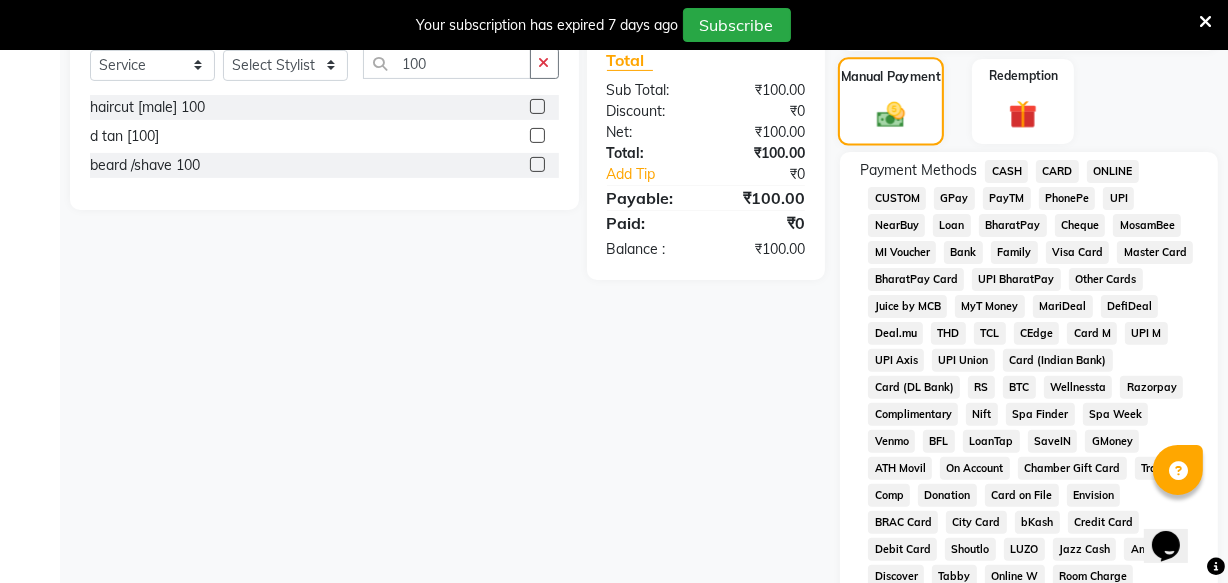scroll, scrollTop: 499, scrollLeft: 0, axis: vertical 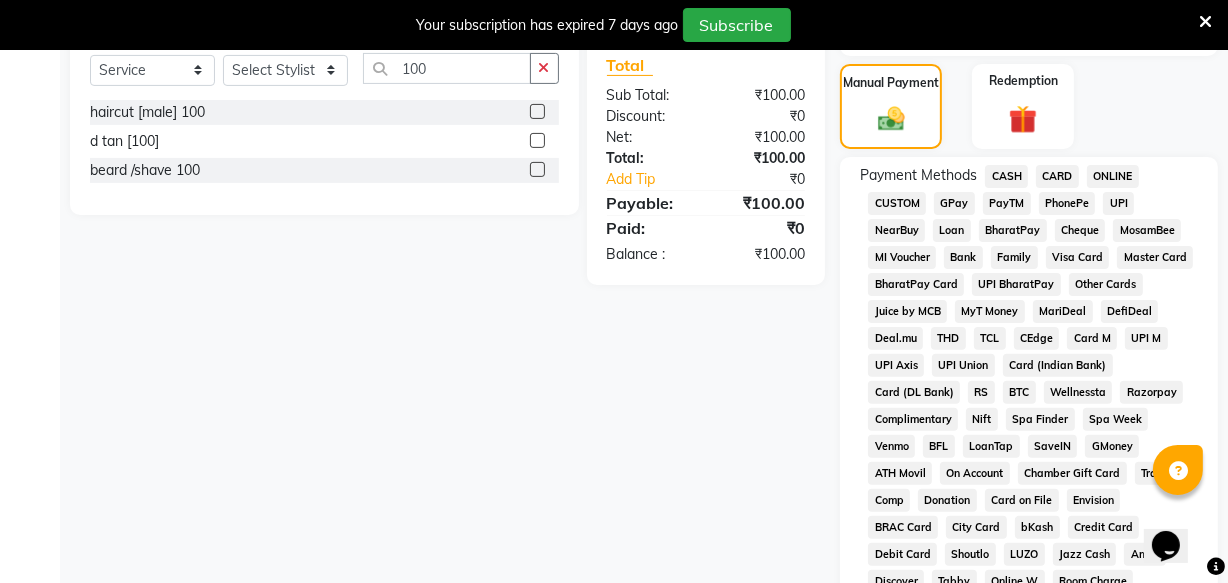 click on "CASH" 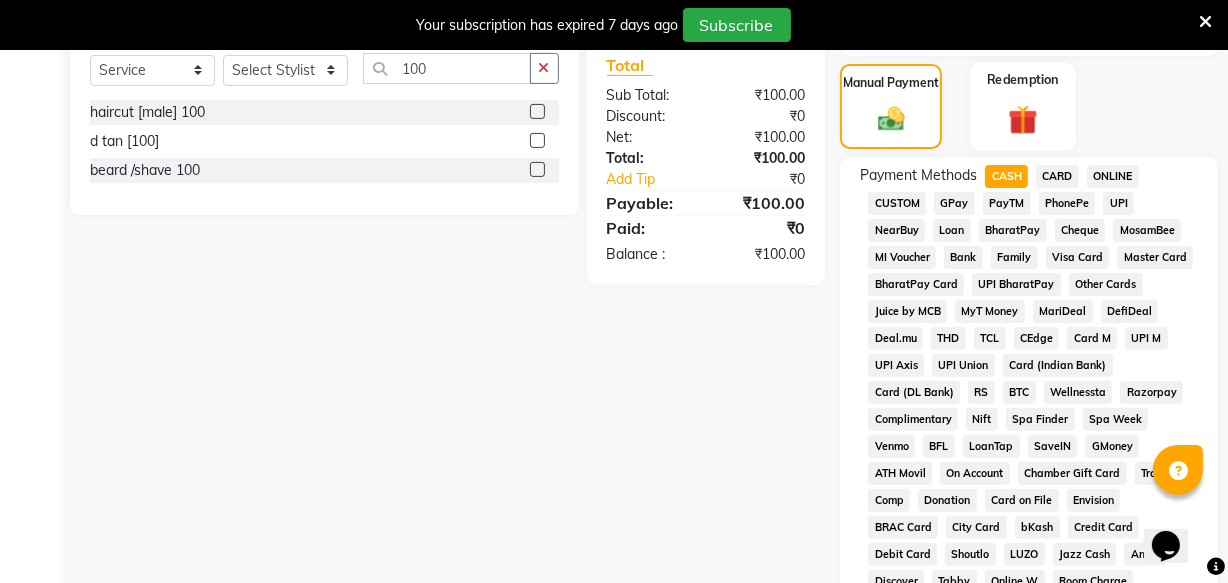 scroll, scrollTop: 1070, scrollLeft: 0, axis: vertical 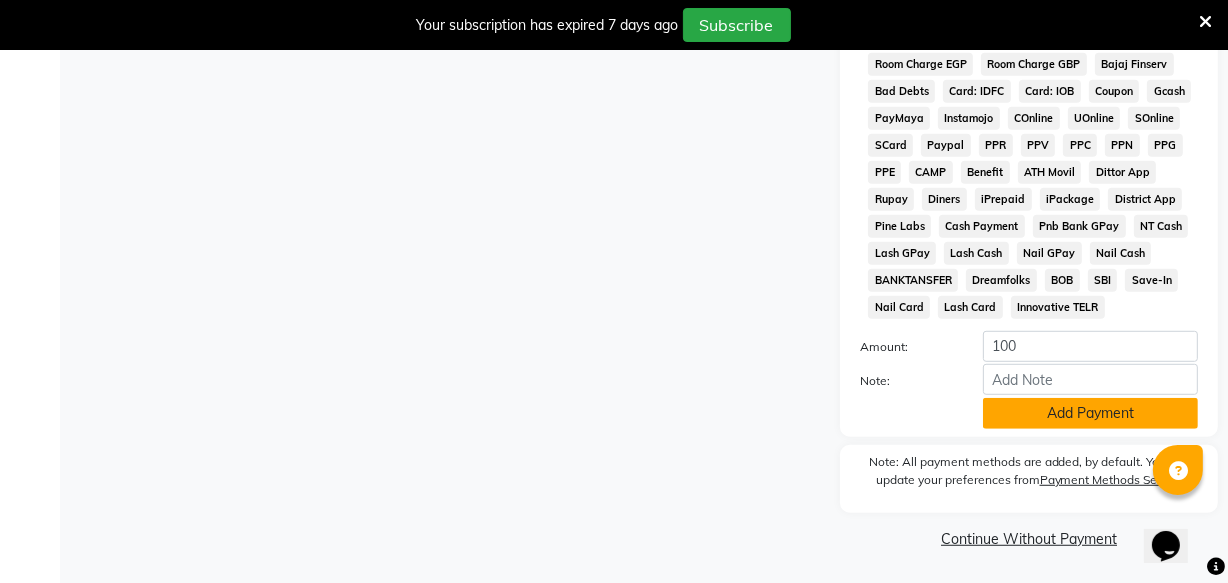 click on "Add Payment" 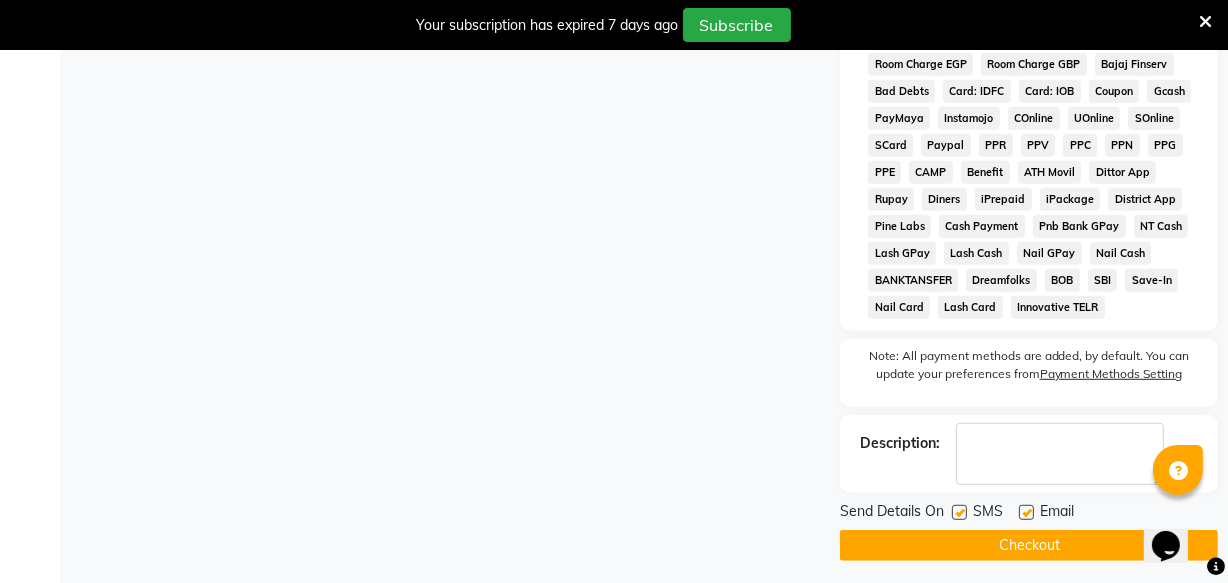 click on "Checkout" 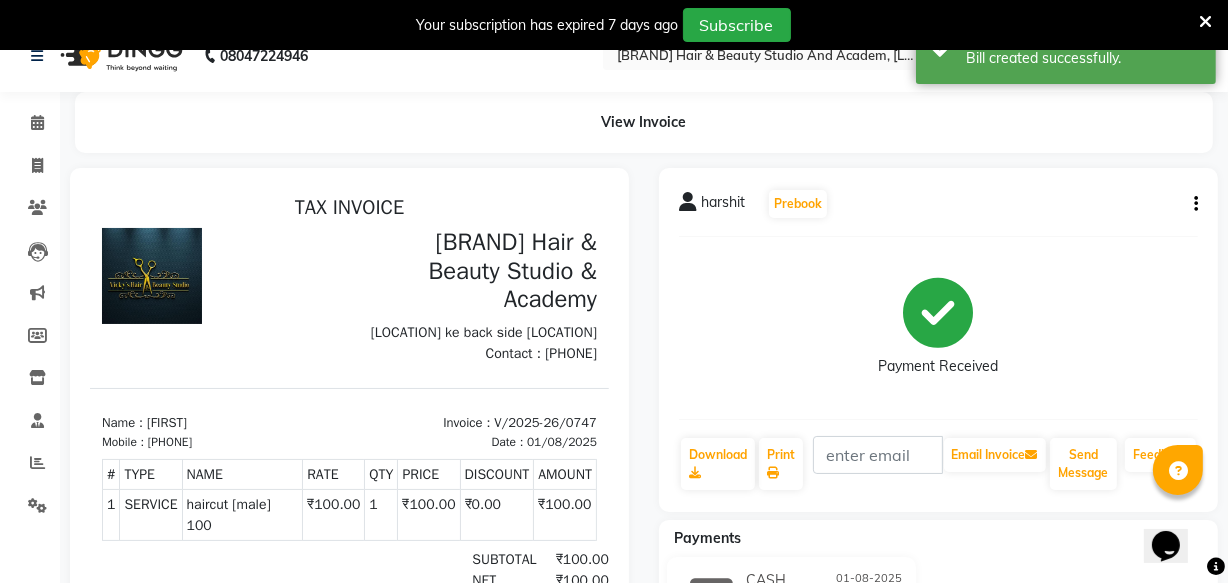 scroll, scrollTop: 0, scrollLeft: 0, axis: both 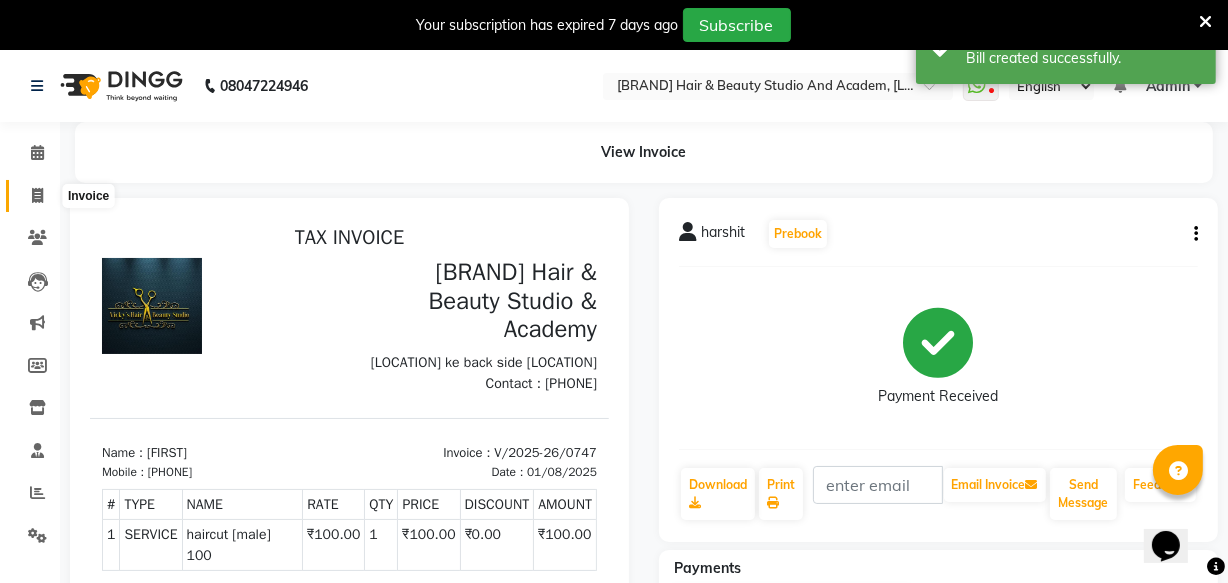 click 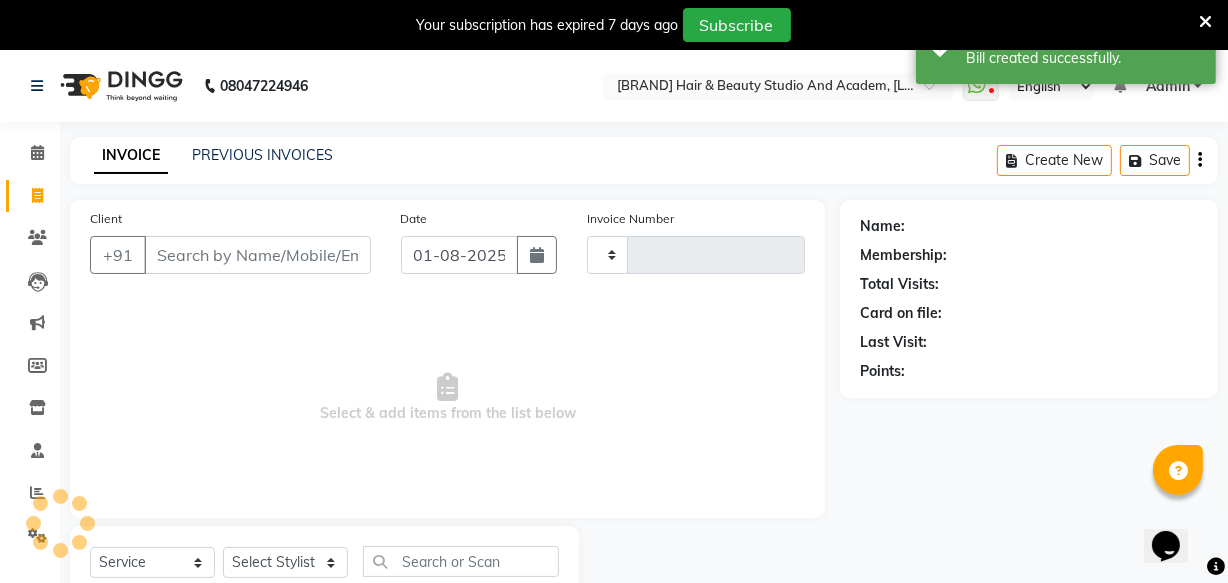 scroll, scrollTop: 69, scrollLeft: 0, axis: vertical 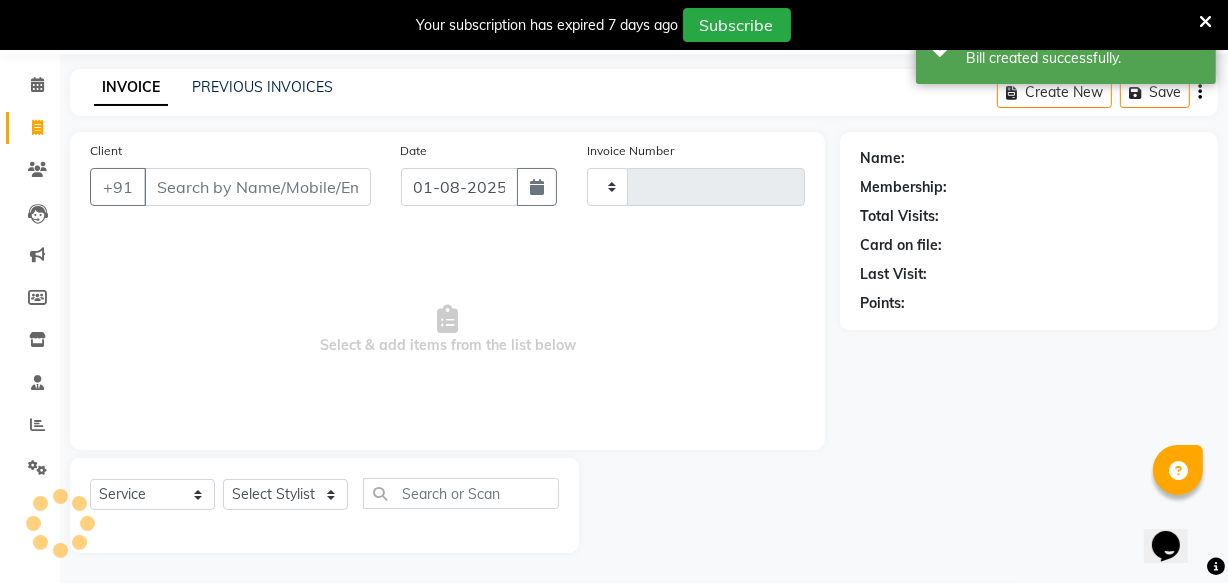 type on "0748" 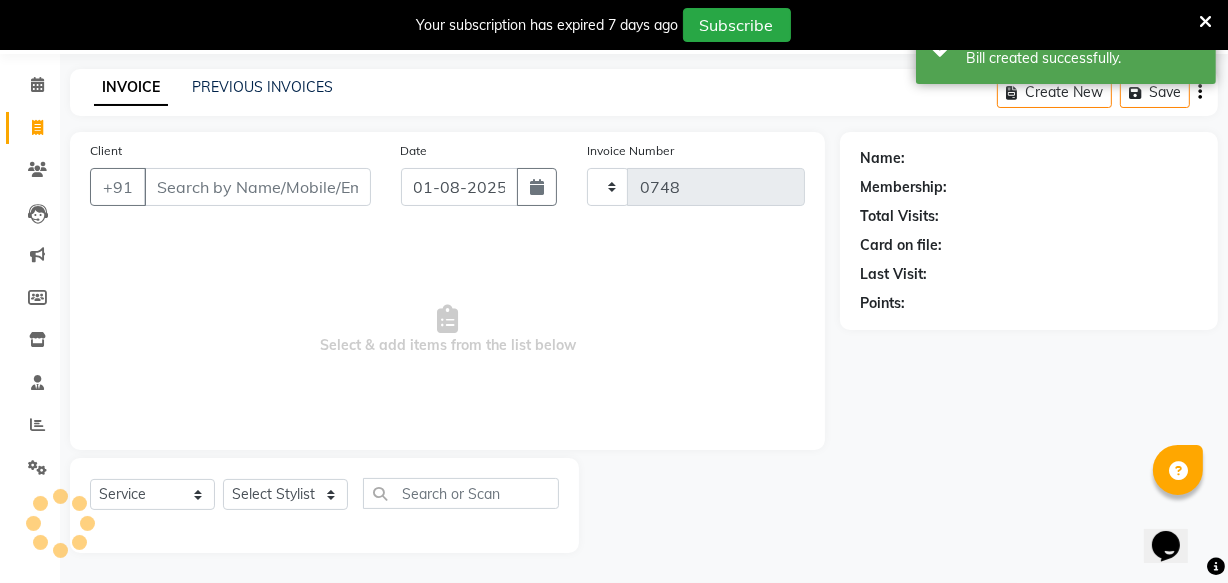 select on "3675" 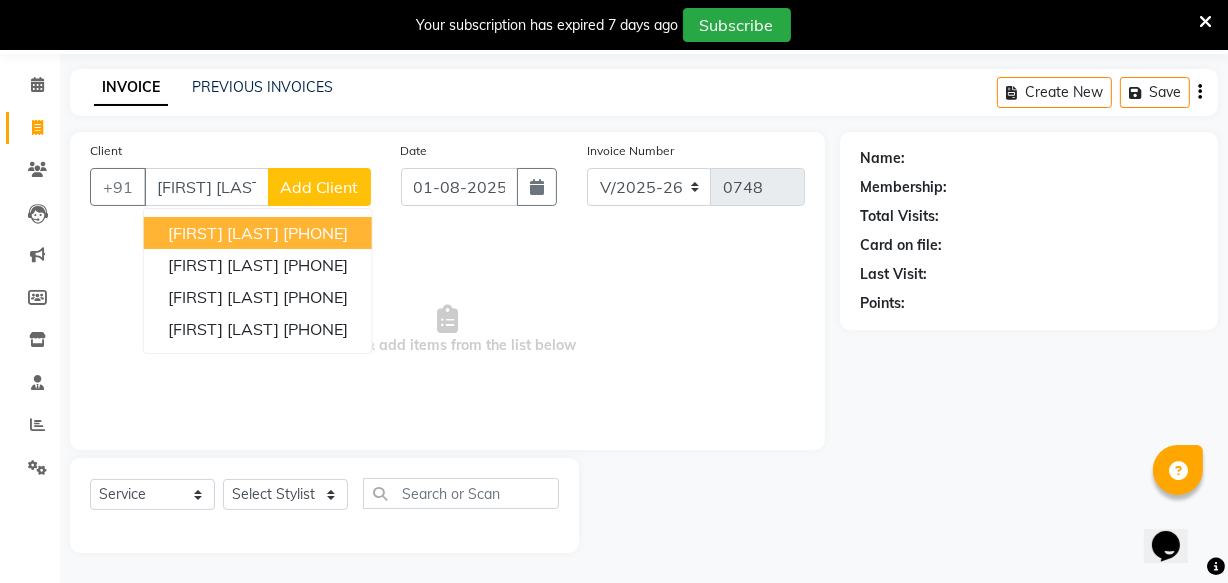 click on "[PHONE]" at bounding box center [315, 233] 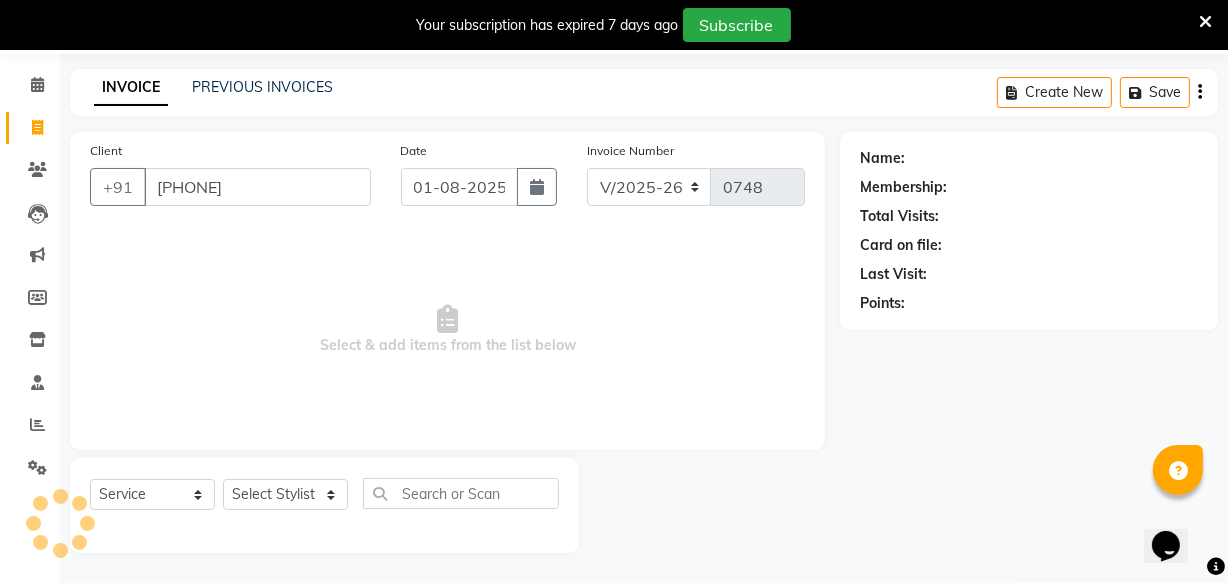 type on "[PHONE]" 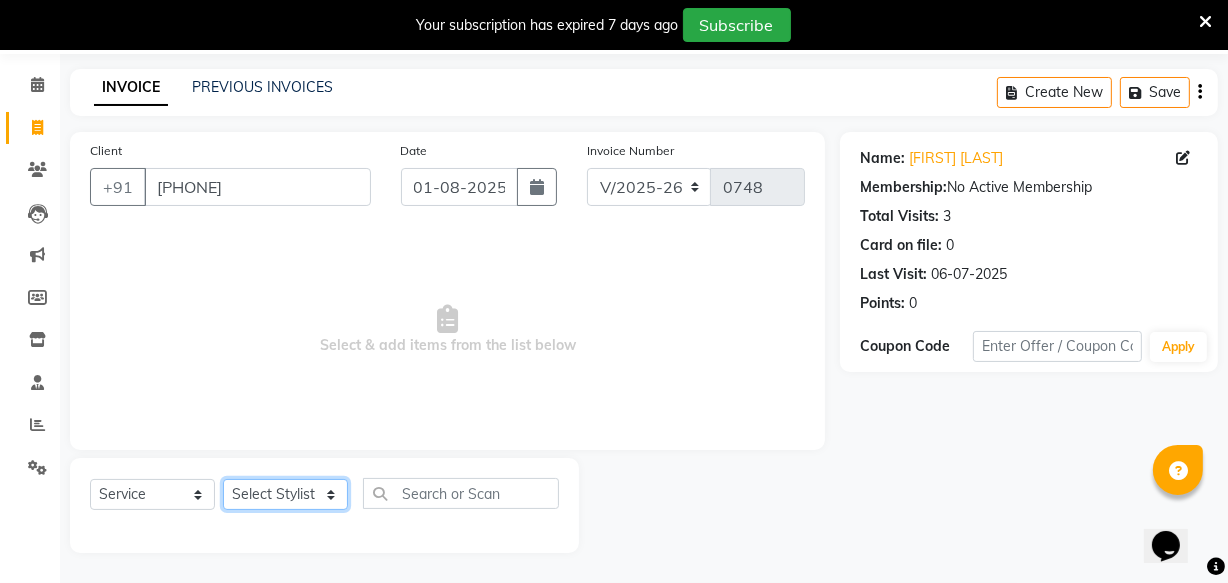 click on "Select Stylist [FIRST]  [LAST]  [FIRST] [LAST] [FIRST] [LAST]   [FIRST] [LAST]  [FIRST] [LAST]  [FIRST] [LAST]  [FIRST] [LAST] [LAST]  [FIRST] [LAST] [LAST]  [FIRST] [LAST]  [FIRST] [LAST]  [FIRST]  [LAST]  [FIRST]" 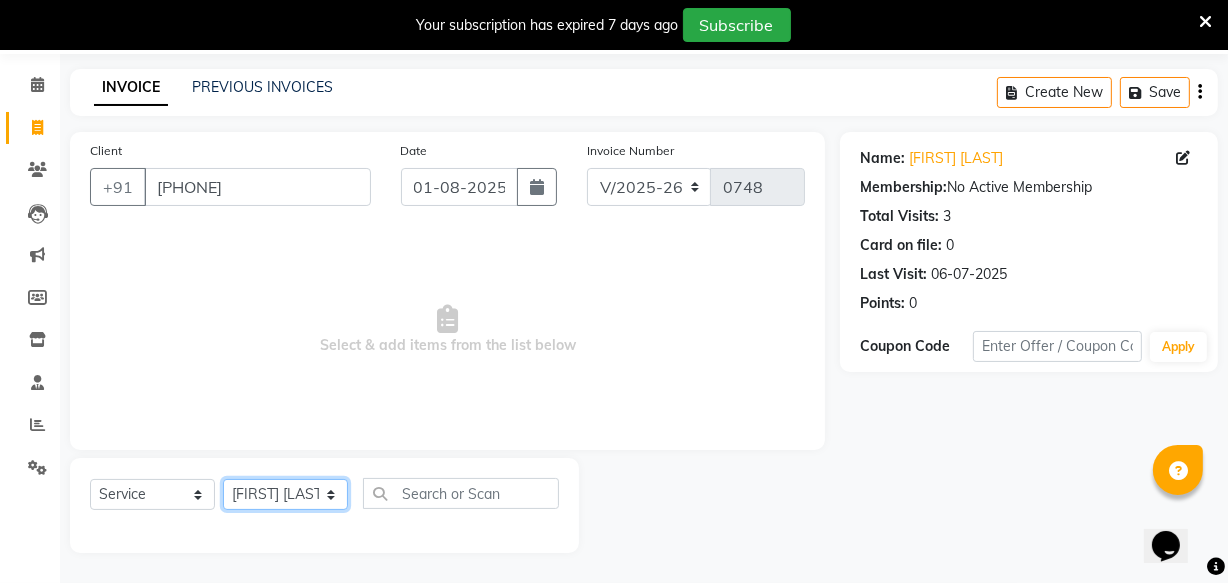 click on "Select Stylist [FIRST]  [LAST]  [FIRST] [LAST] [FIRST] [LAST]   [FIRST] [LAST]  [FIRST] [LAST]  [FIRST] [LAST]  [FIRST] [LAST] [LAST]  [FIRST] [LAST] [LAST]  [FIRST] [LAST]  [FIRST] [LAST]  [FIRST]  [LAST]  [FIRST]" 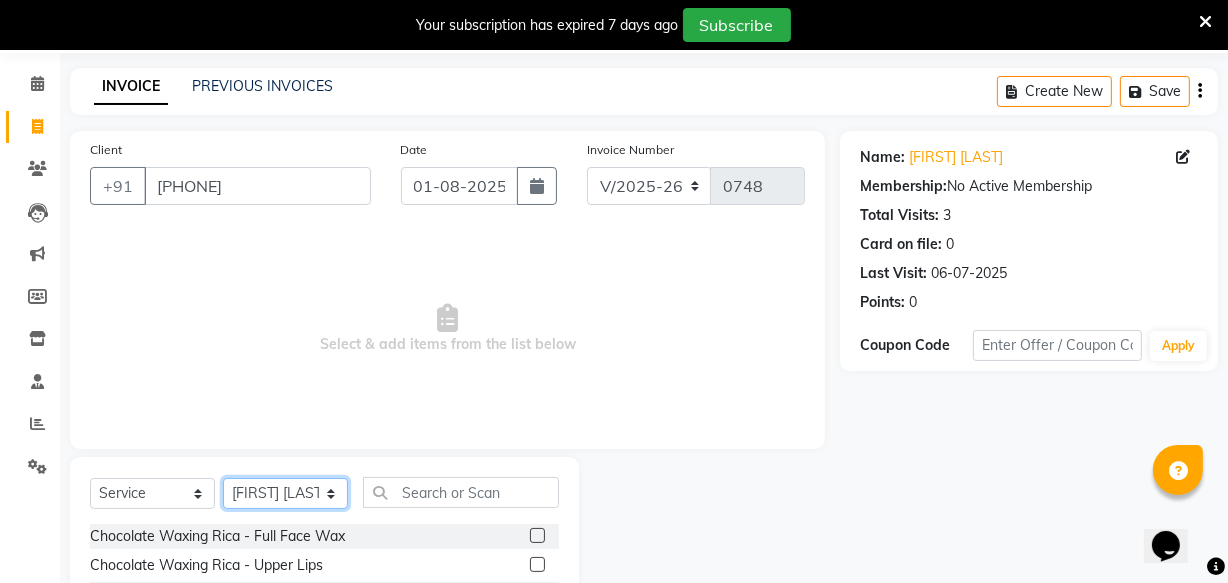select on "18639" 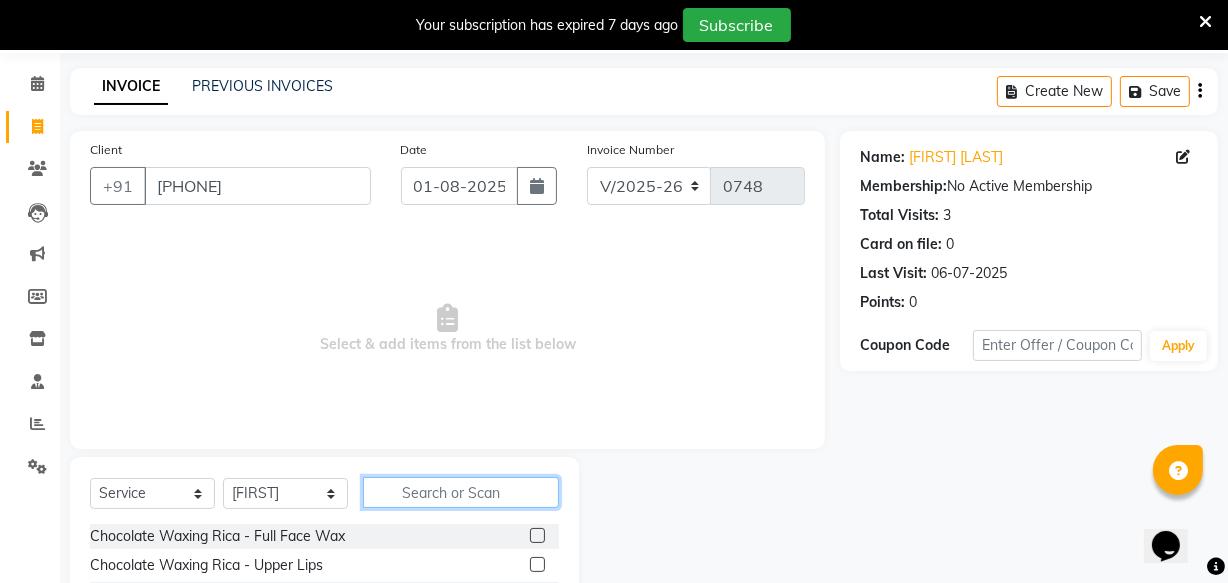 click 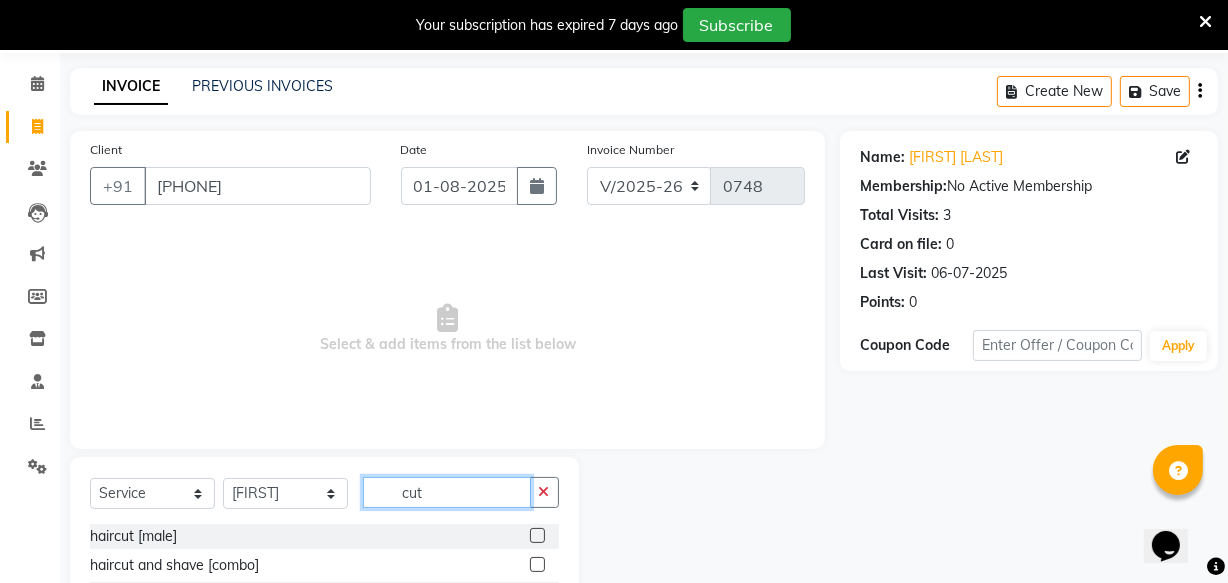type on "cut" 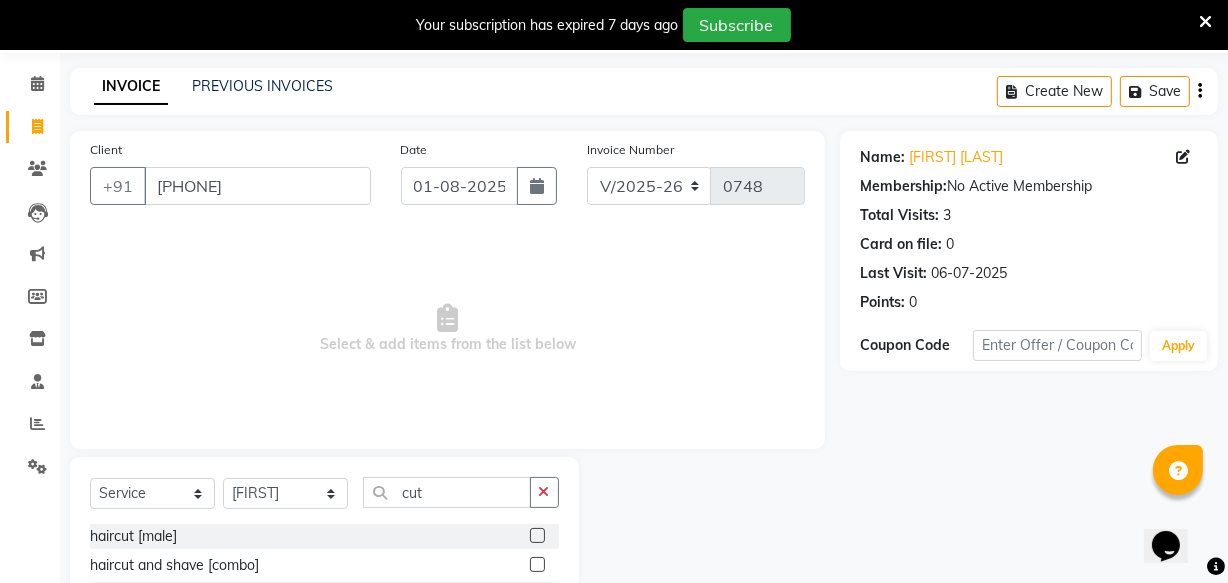 click on "haircut  and shave [combo]" 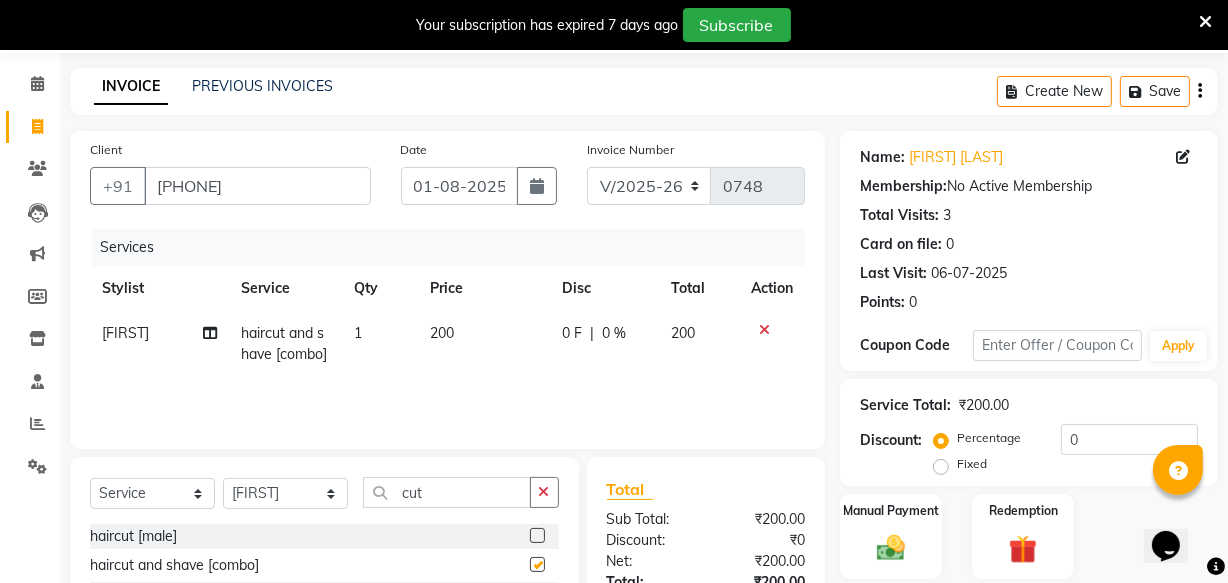 checkbox on "false" 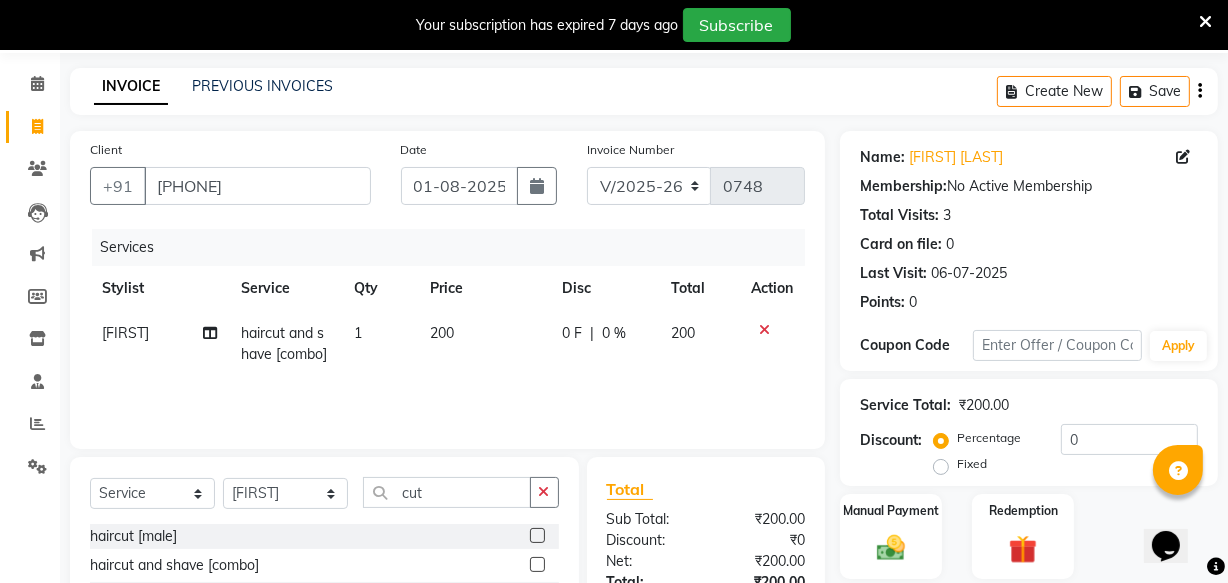 click on "Fixed" 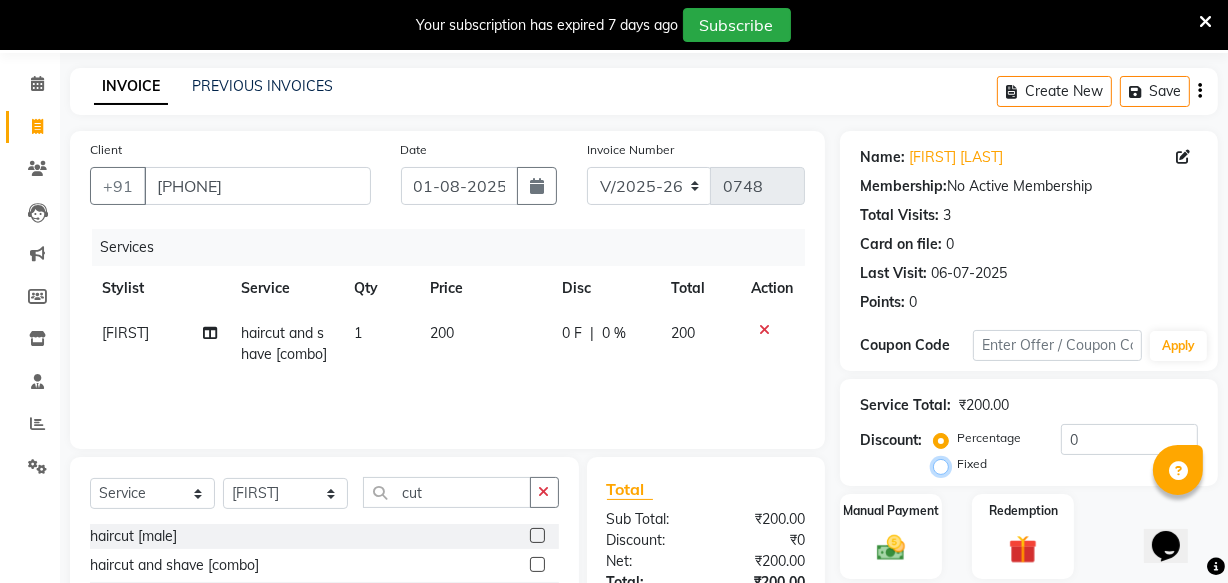 click on "Fixed" at bounding box center (945, 464) 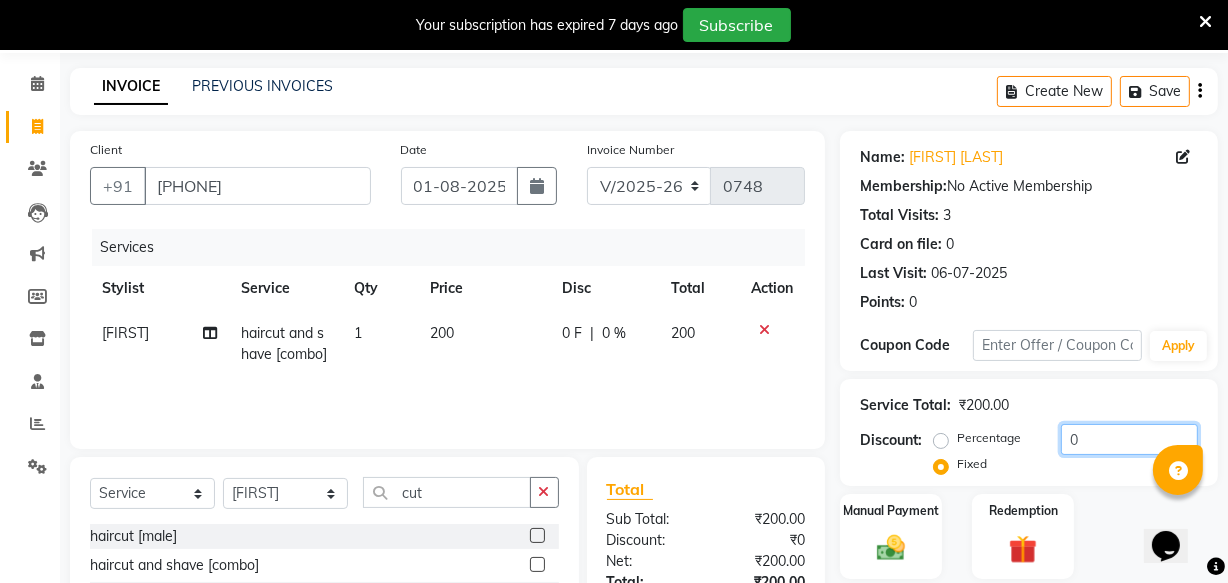 click on "0" 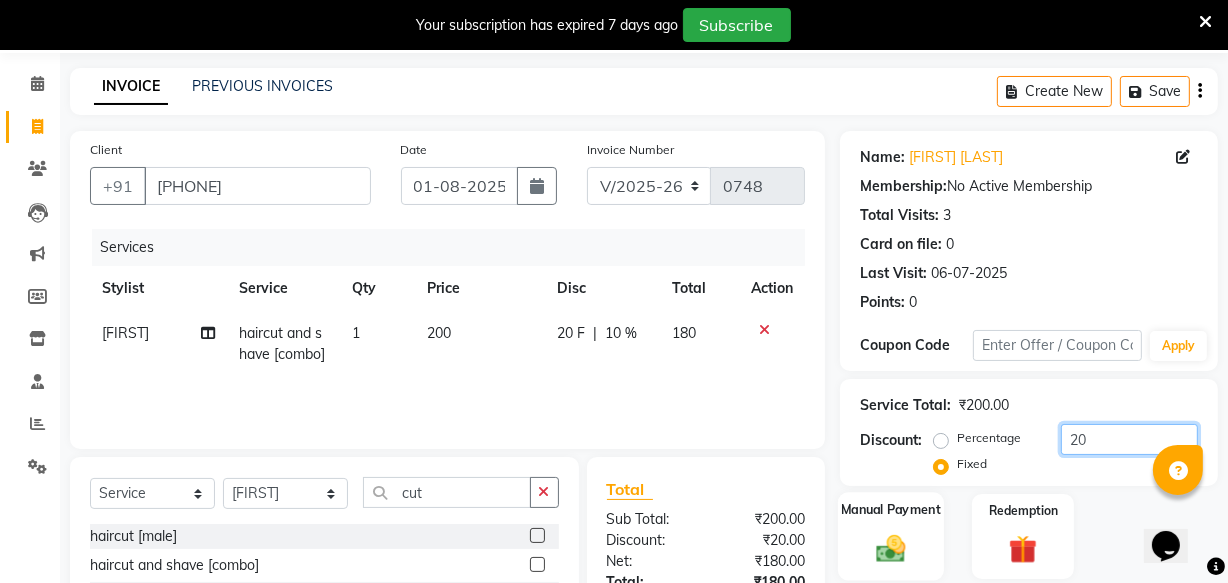 type on "20" 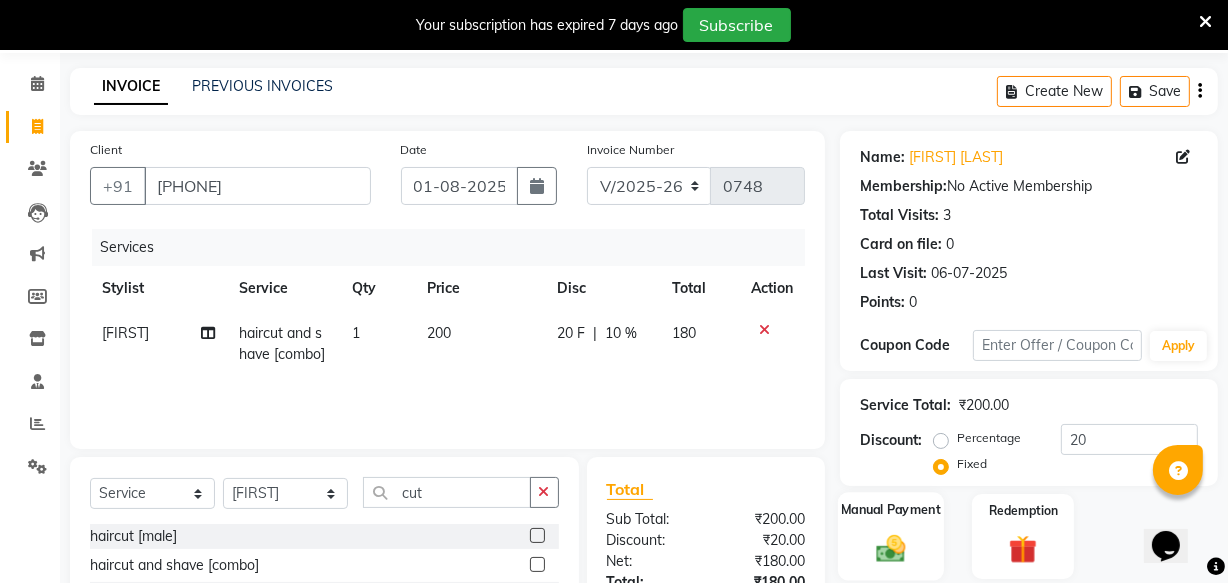click on "Manual Payment" 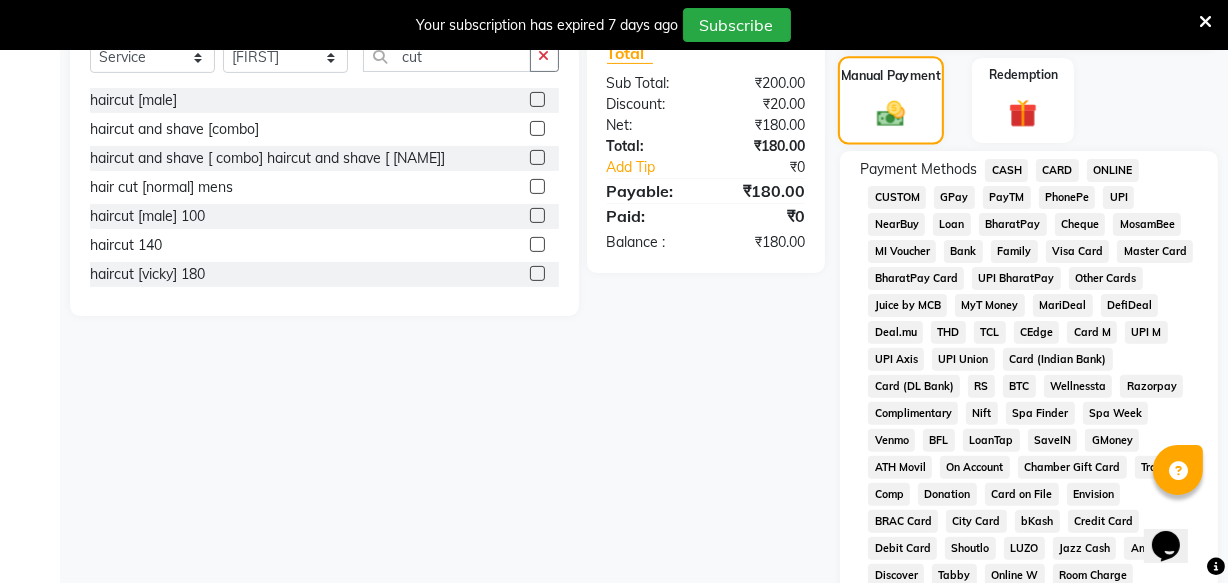 scroll, scrollTop: 503, scrollLeft: 0, axis: vertical 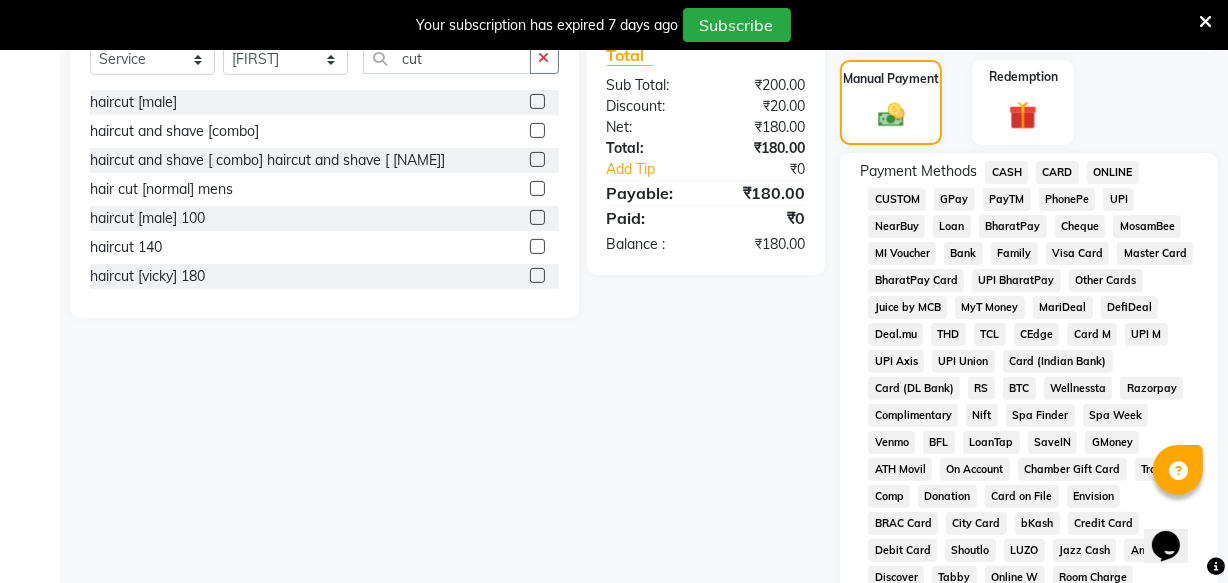 click on "ONLINE" 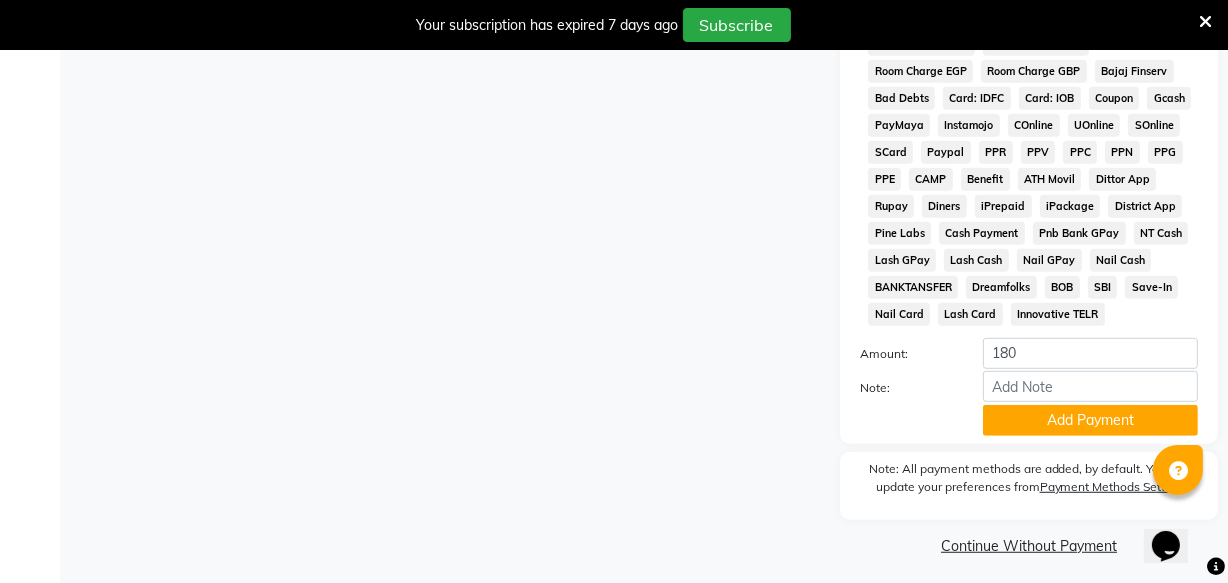 scroll, scrollTop: 1070, scrollLeft: 0, axis: vertical 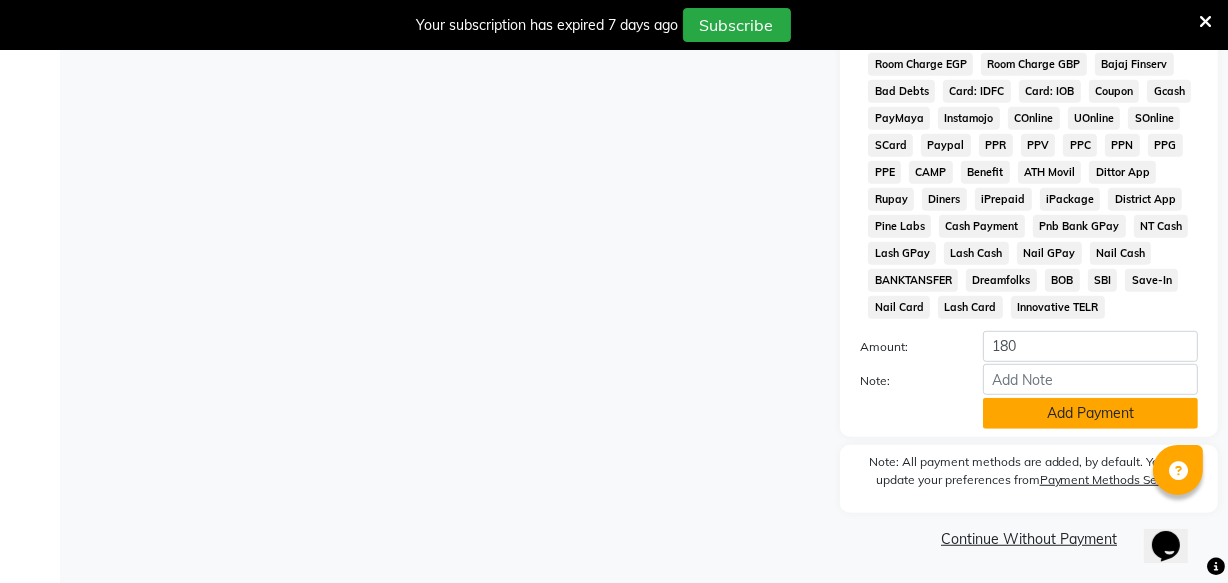 click on "Add Payment" 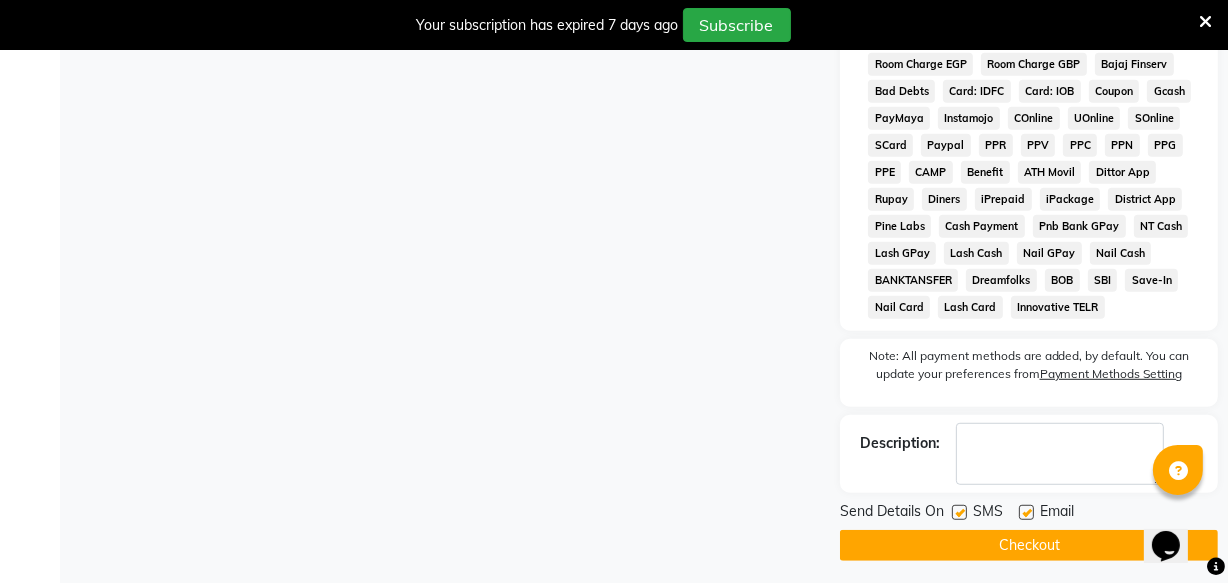 click on "Checkout" 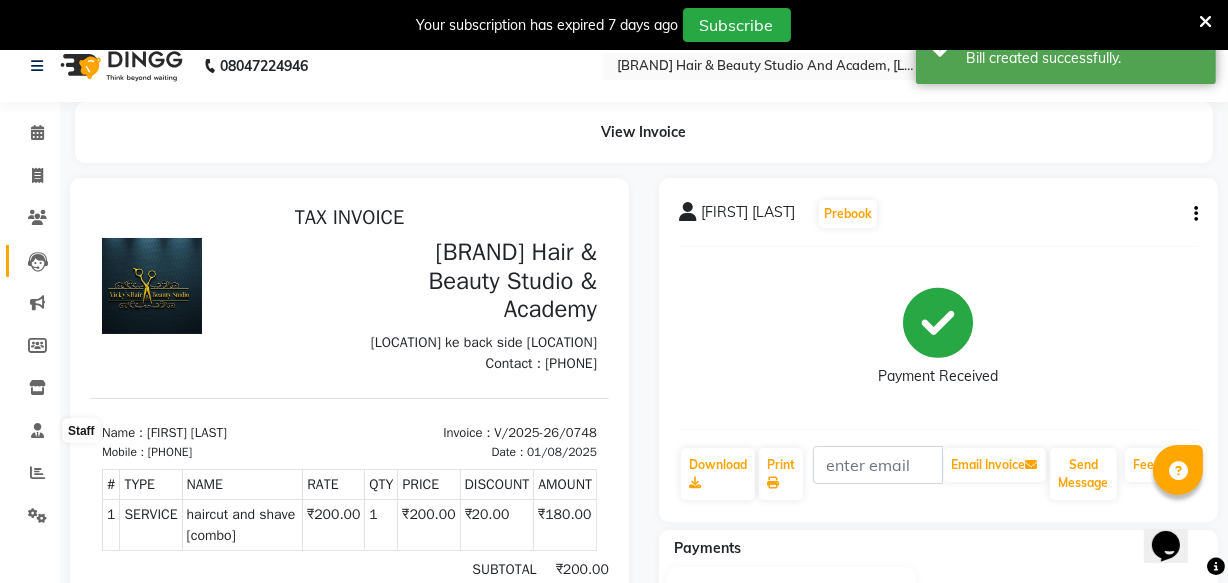 scroll, scrollTop: 0, scrollLeft: 0, axis: both 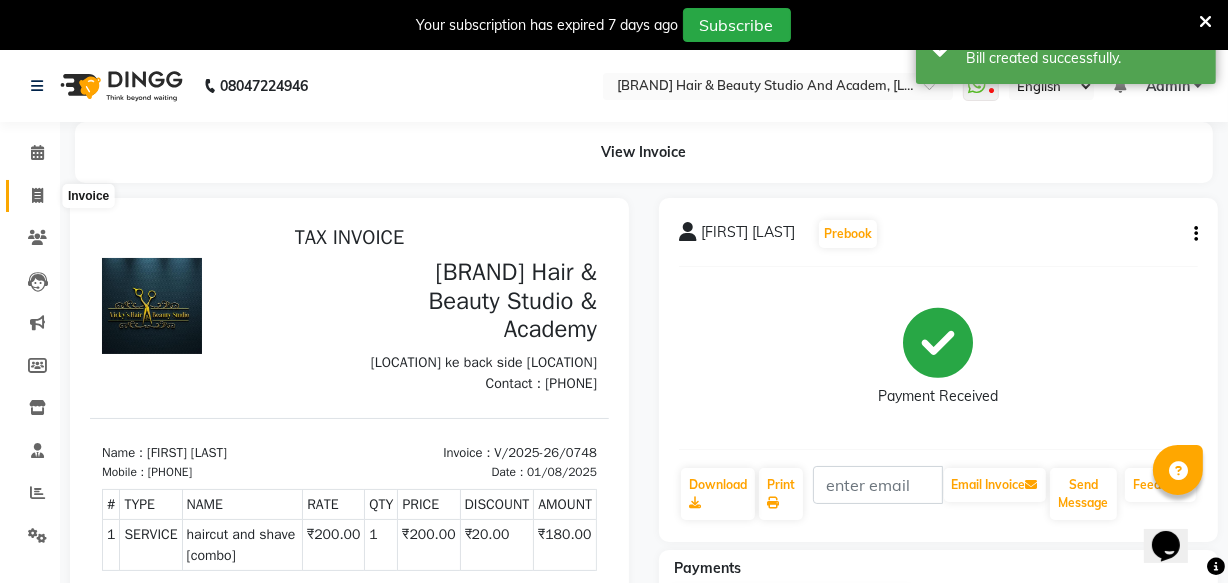 click 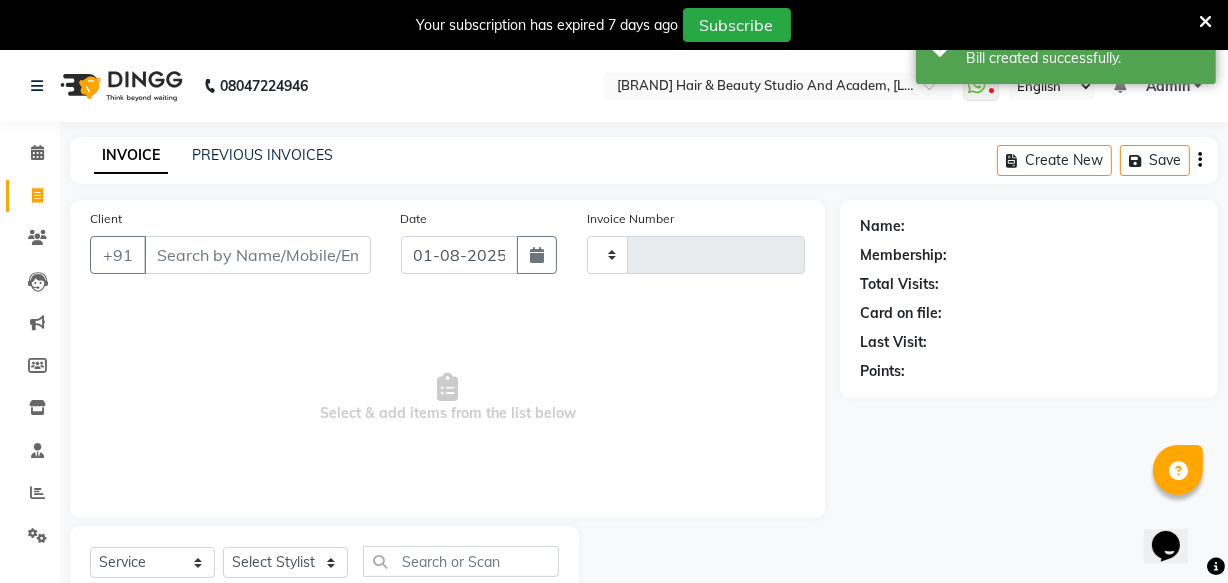 scroll, scrollTop: 69, scrollLeft: 0, axis: vertical 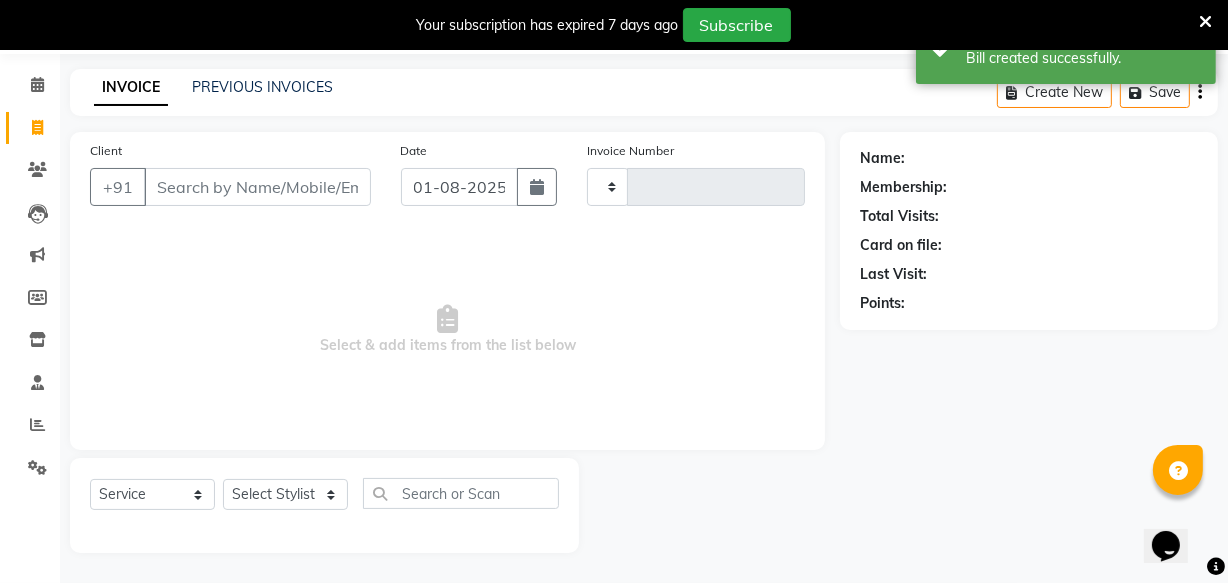 type on "[NUMBER]" 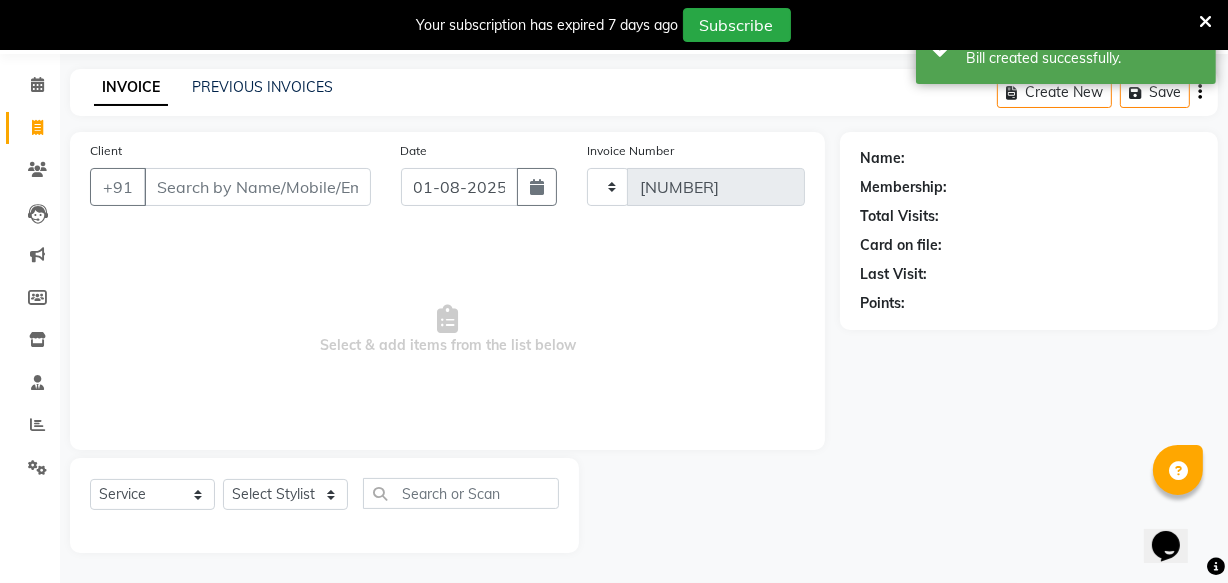 select on "3675" 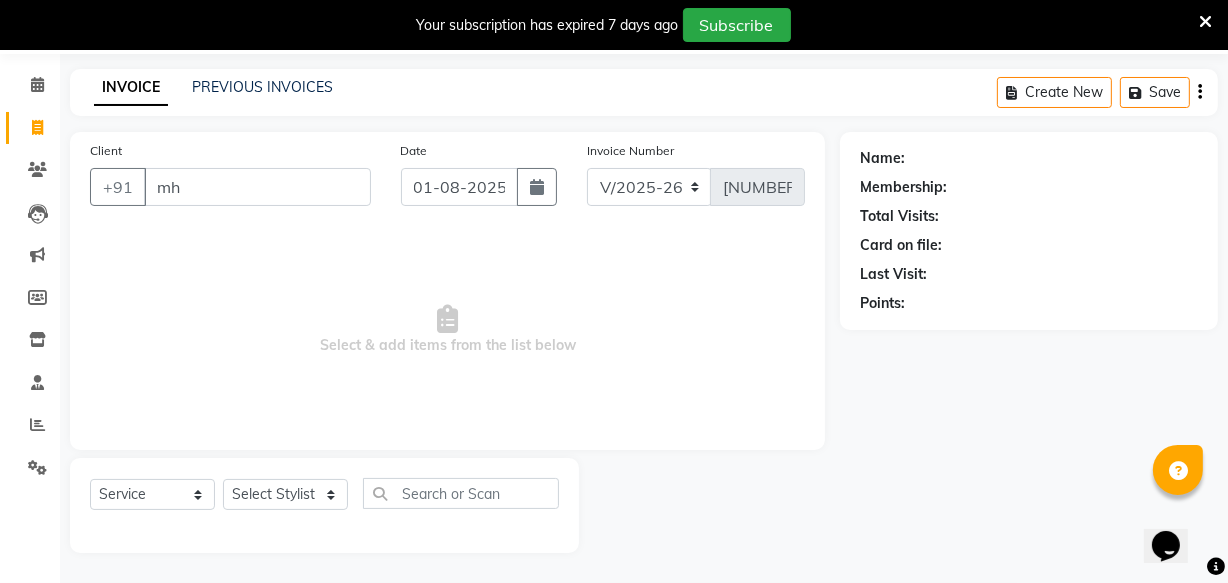 type on "m" 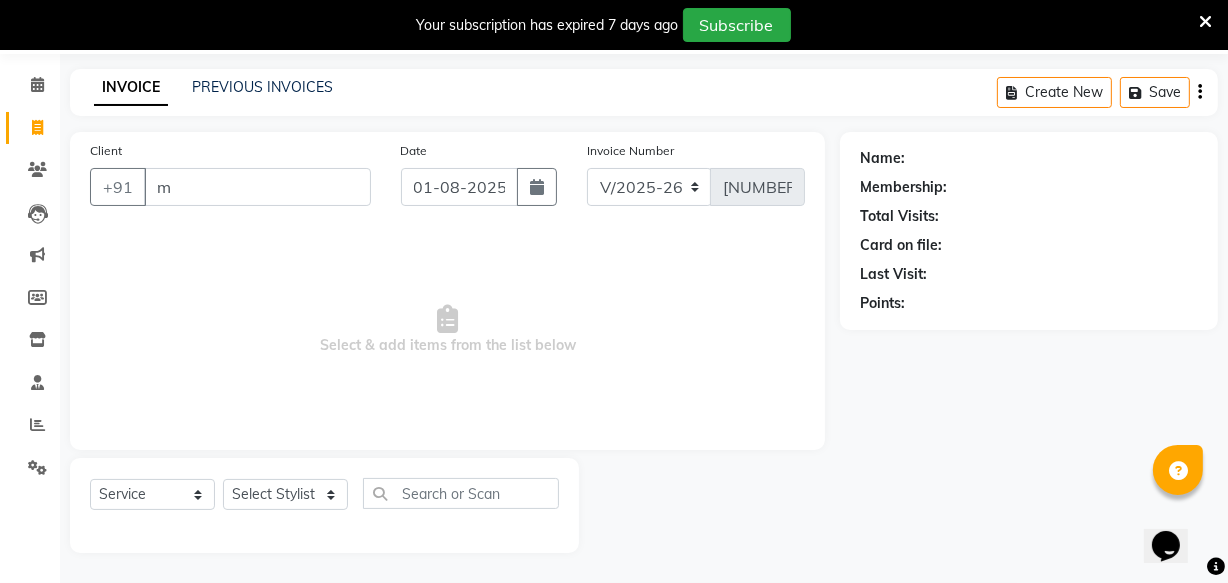 type 